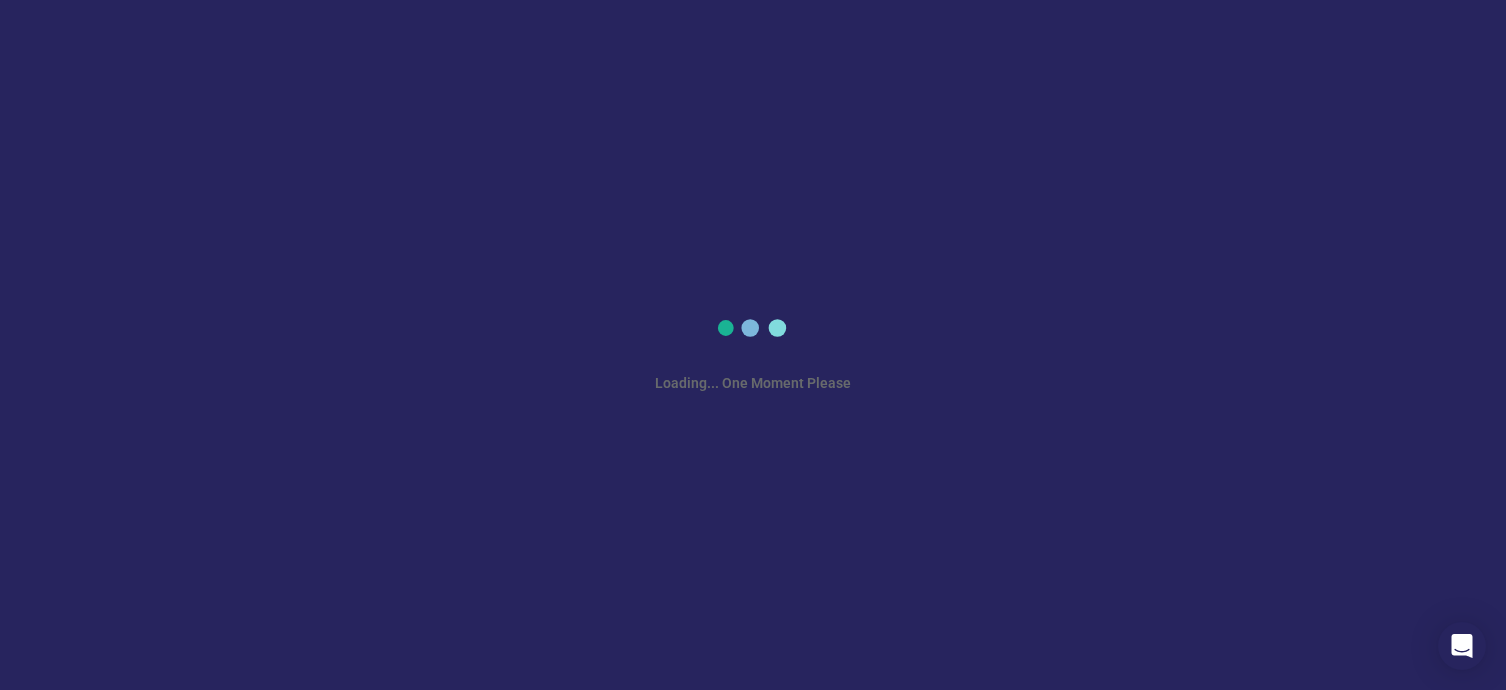 scroll, scrollTop: 0, scrollLeft: 0, axis: both 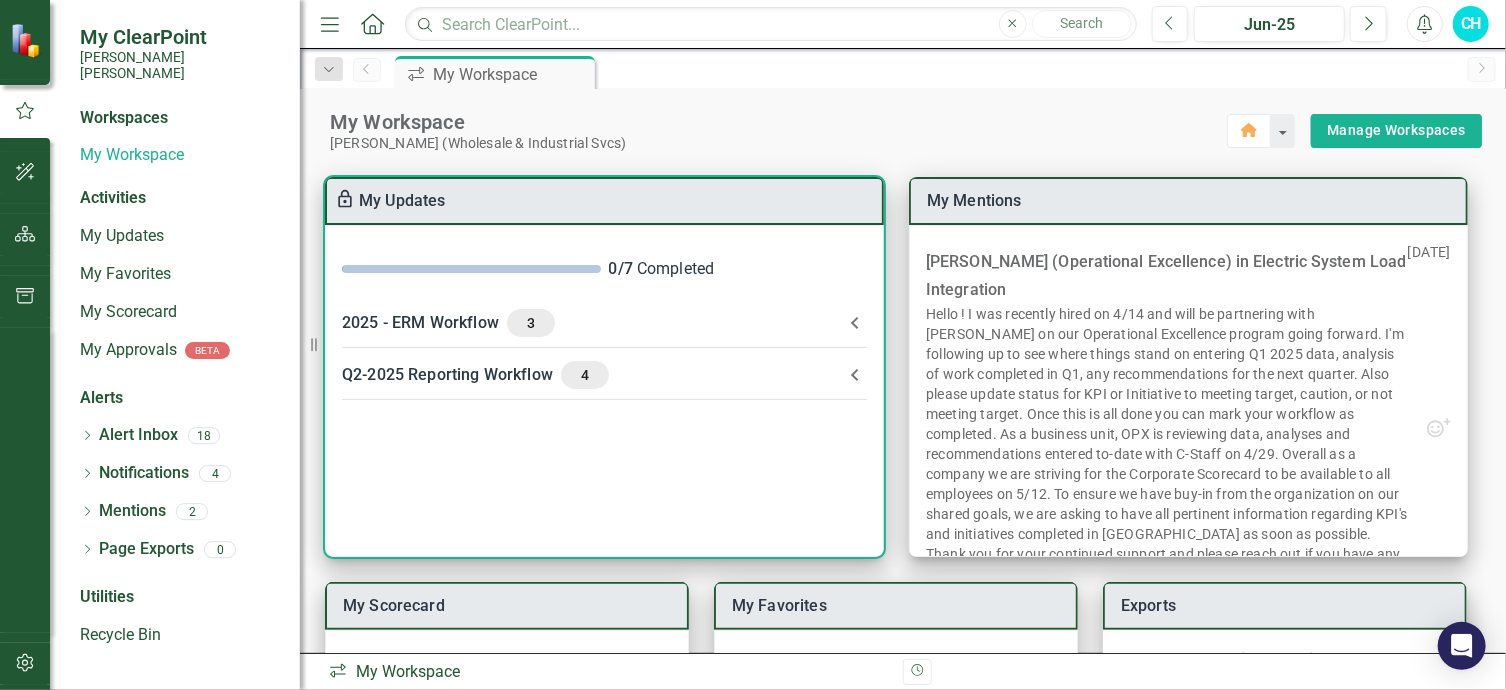 click on "Q2-2025 Reporting Workflow 4" at bounding box center [592, 375] 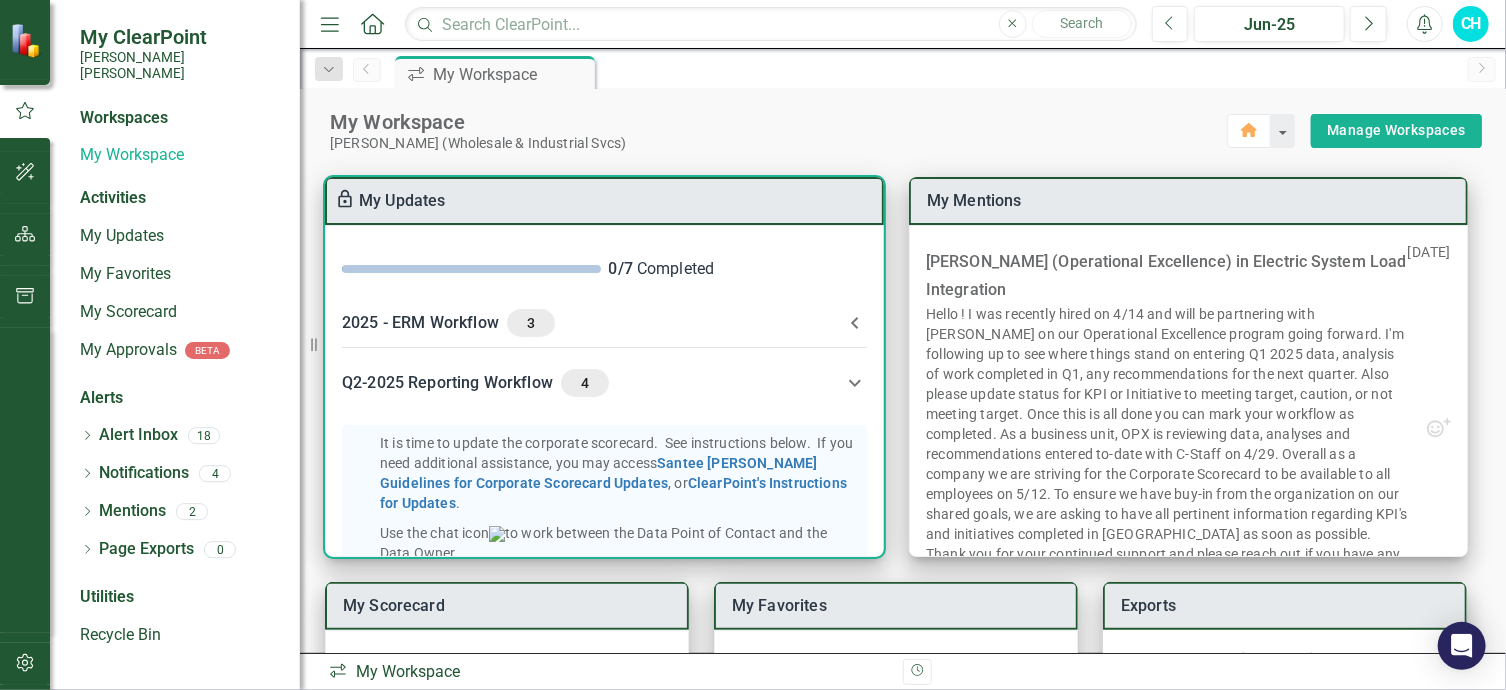 click on "My Updates" at bounding box center (402, 200) 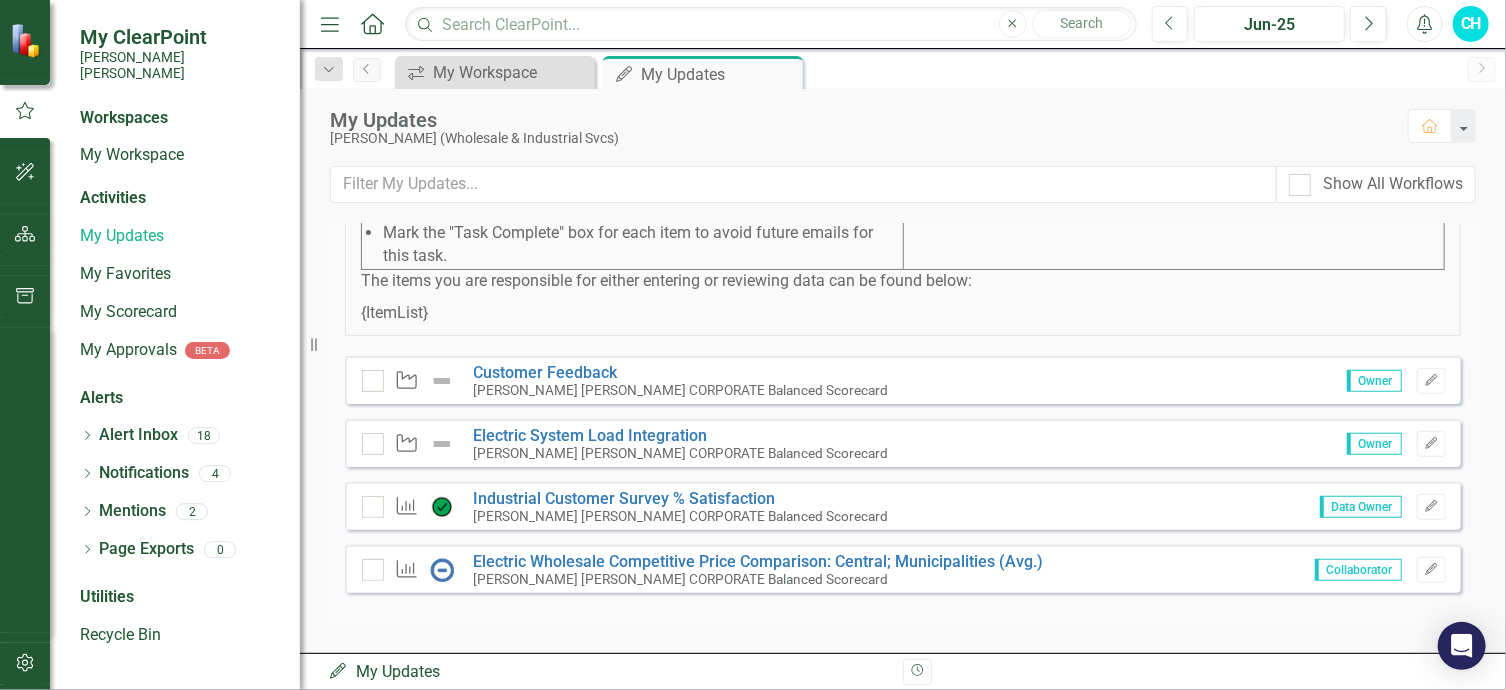 scroll, scrollTop: 795, scrollLeft: 0, axis: vertical 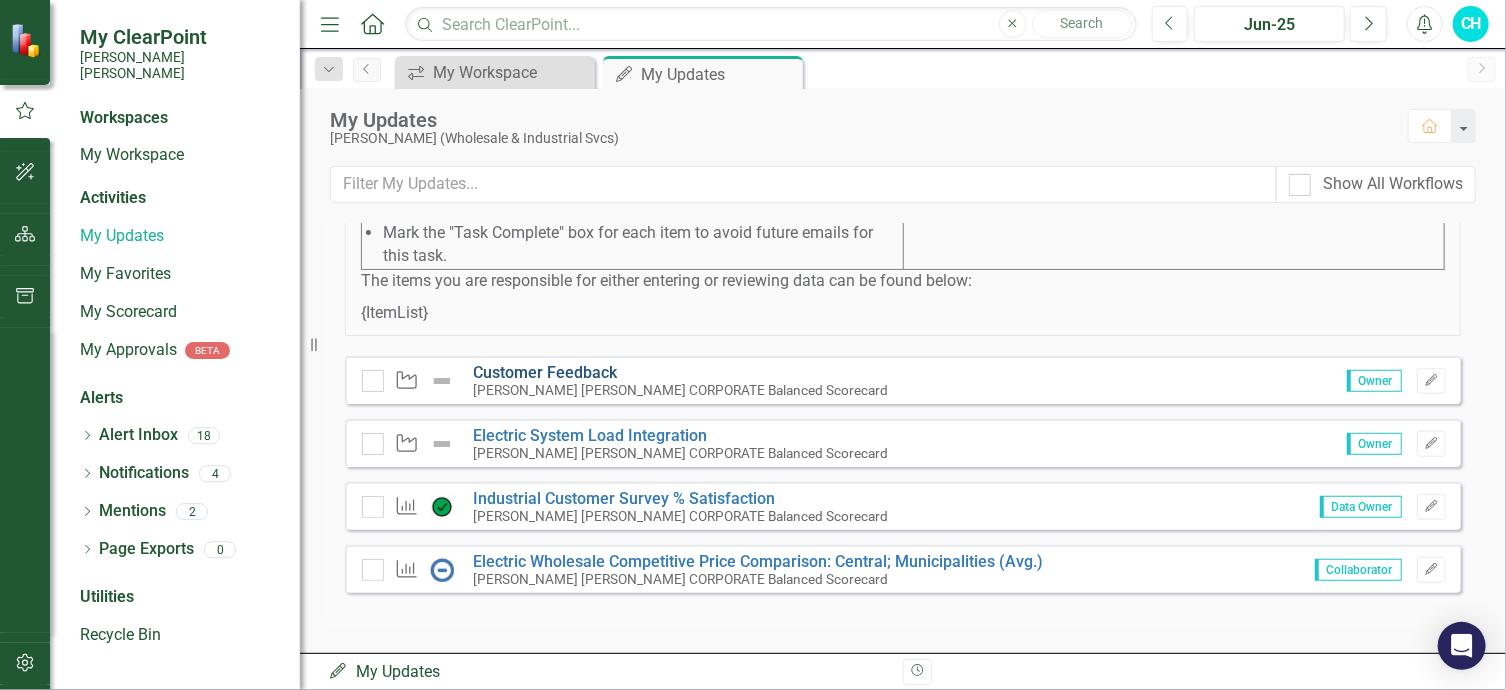 click on "Customer Feedback" at bounding box center (546, 372) 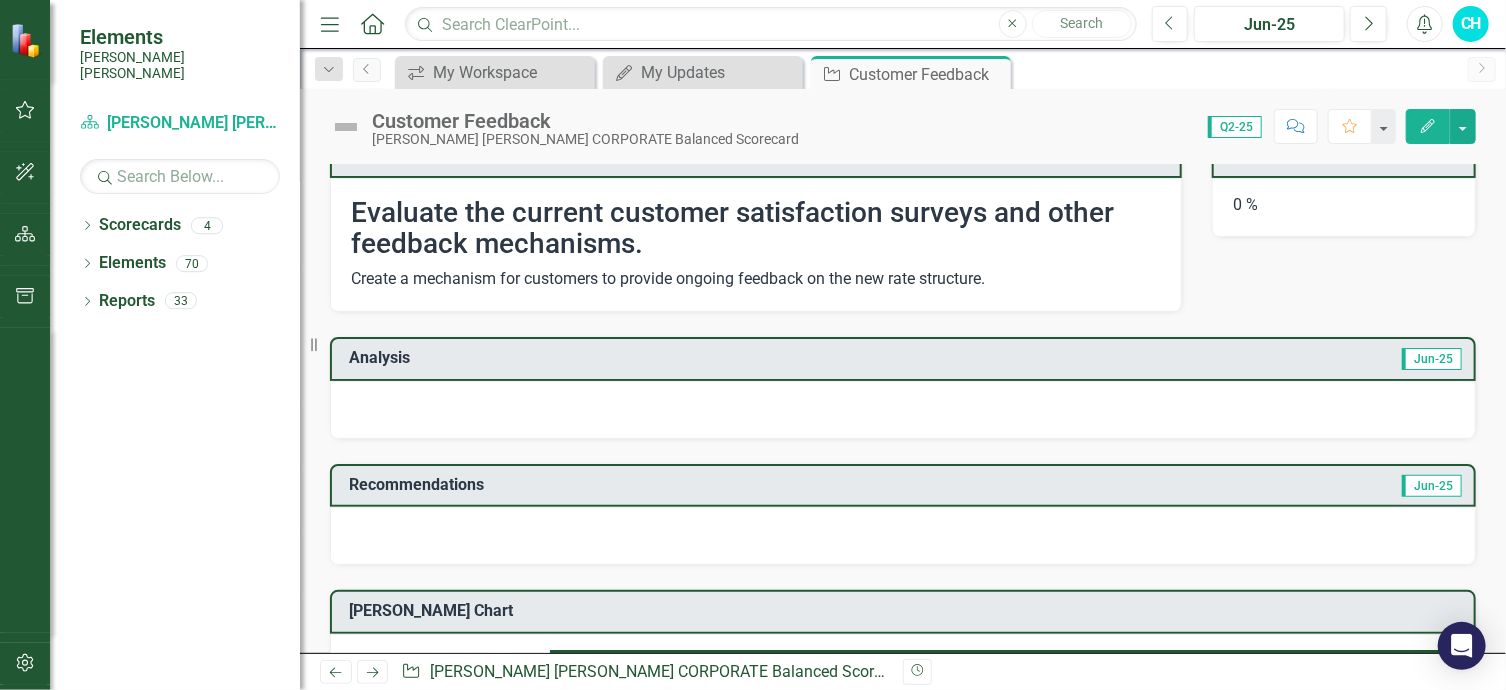 scroll, scrollTop: 0, scrollLeft: 0, axis: both 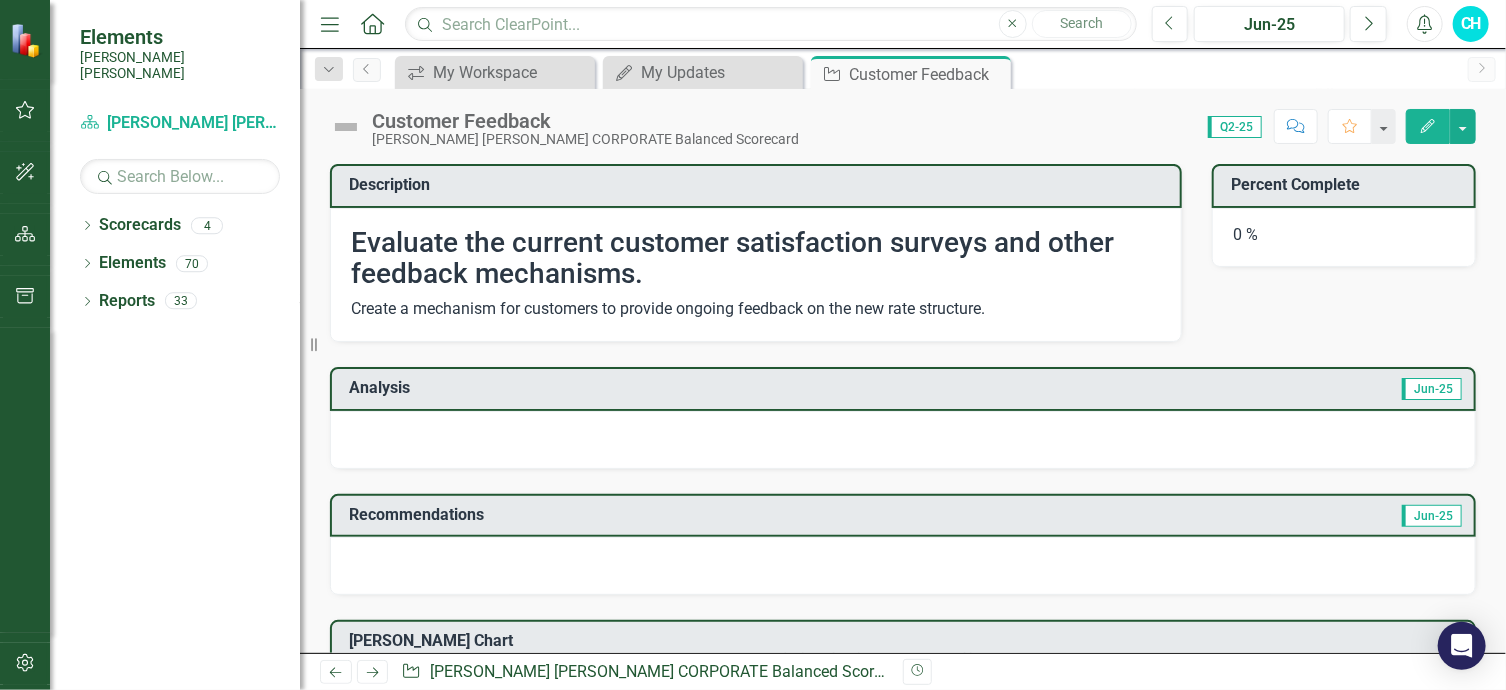 click on "Q2-25" at bounding box center (1235, 127) 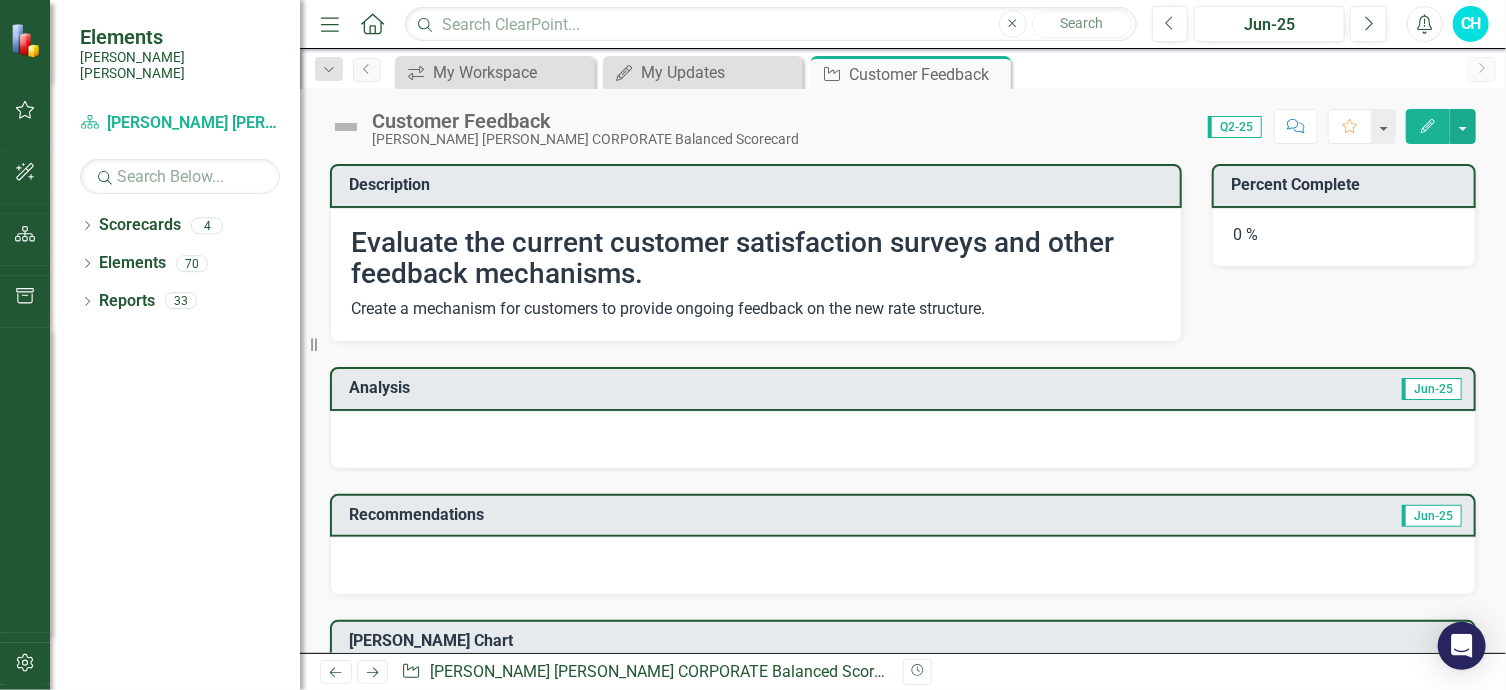 click on "Q2-25" at bounding box center [1235, 127] 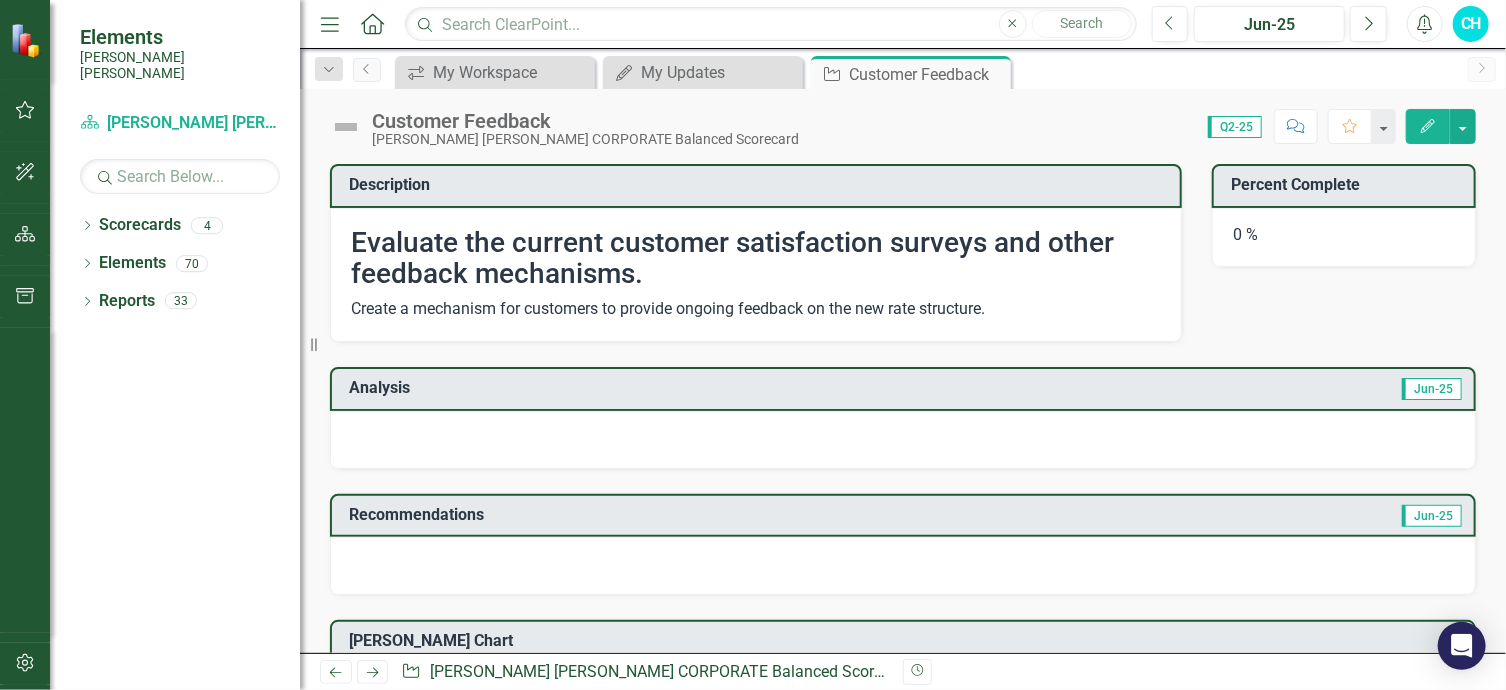 click on "Q2-25" at bounding box center [1235, 127] 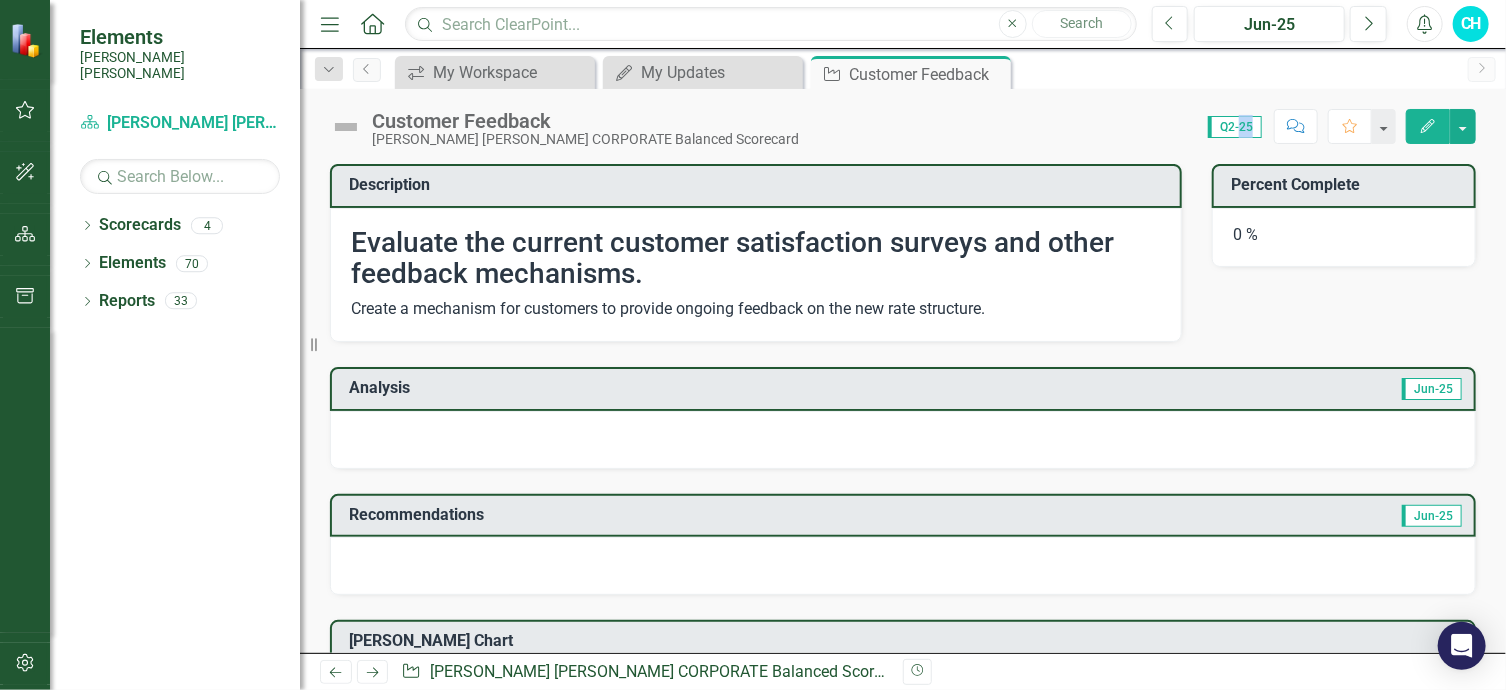 click on "Q2-25" at bounding box center (1235, 127) 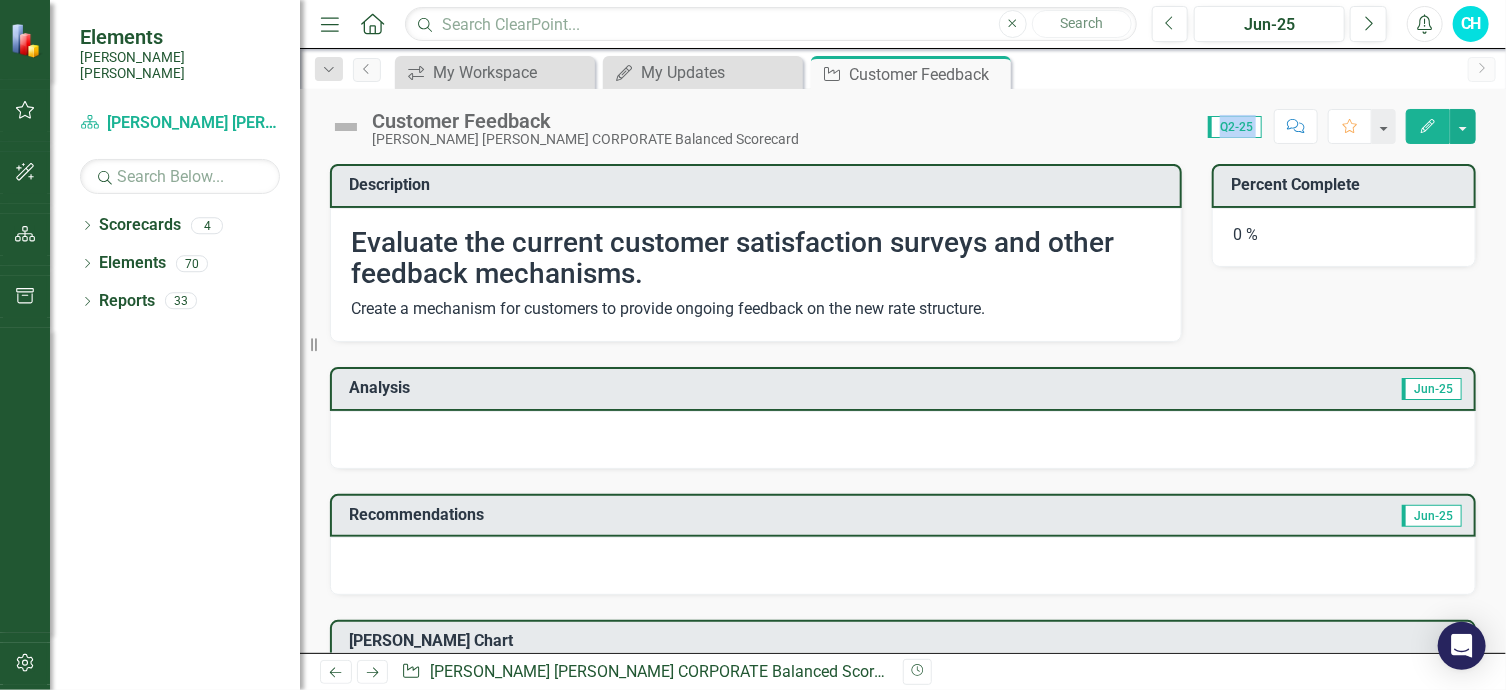 click on "Q2-25" at bounding box center (1235, 127) 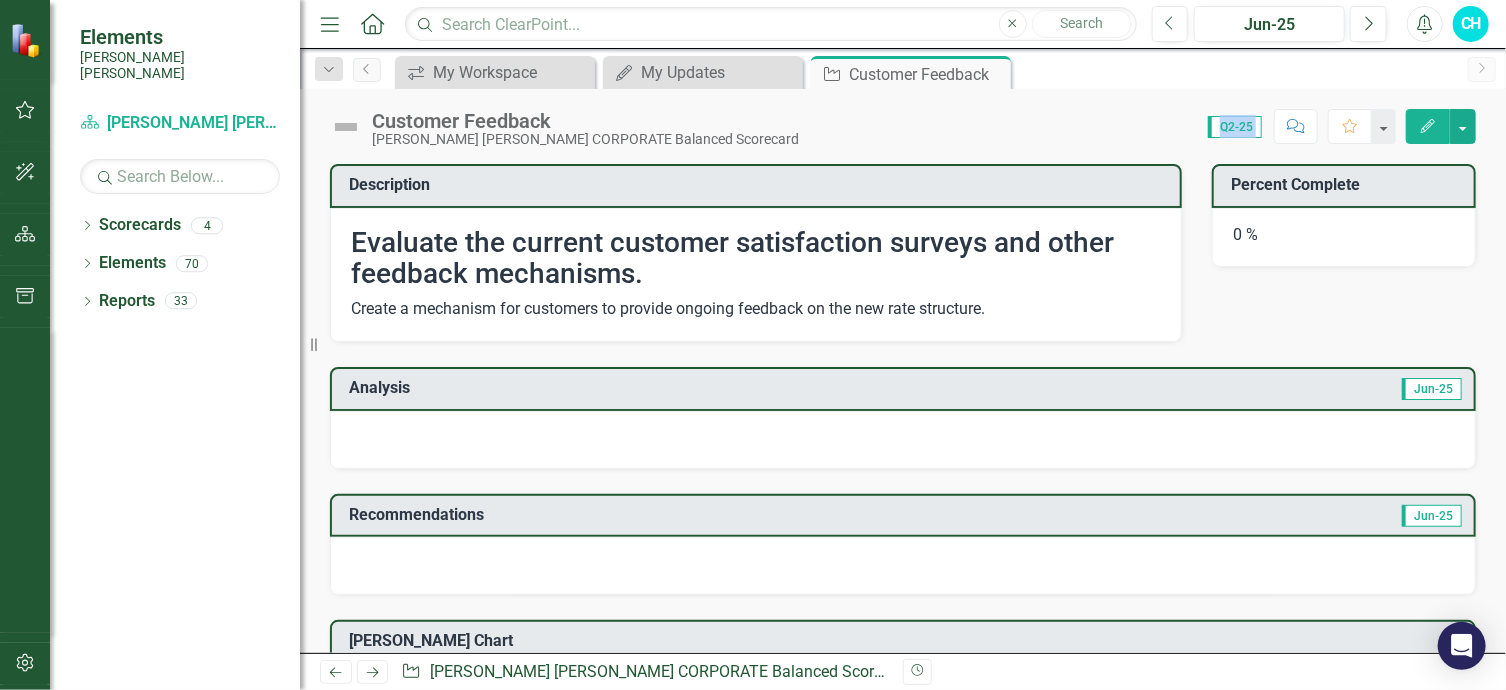 drag, startPoint x: 1250, startPoint y: 131, endPoint x: 993, endPoint y: 121, distance: 257.1945 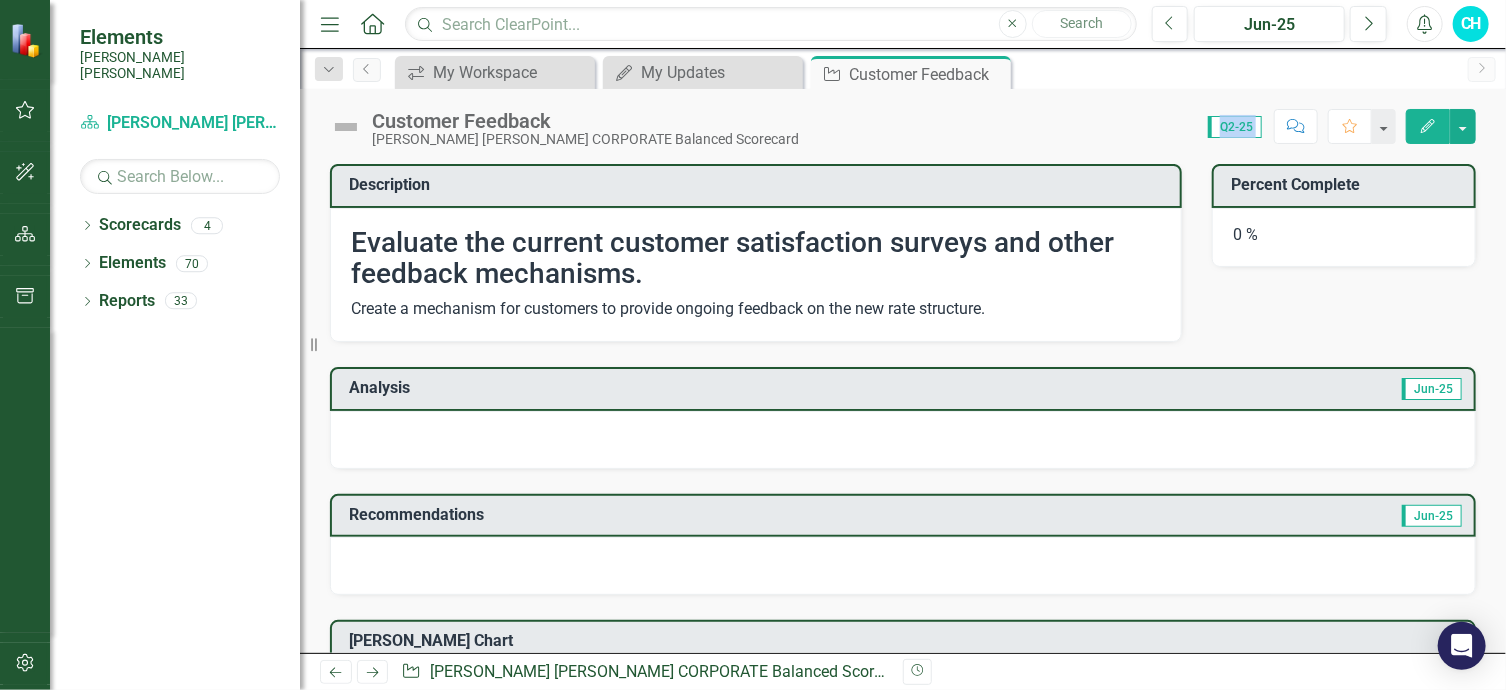 click at bounding box center [27, 40] 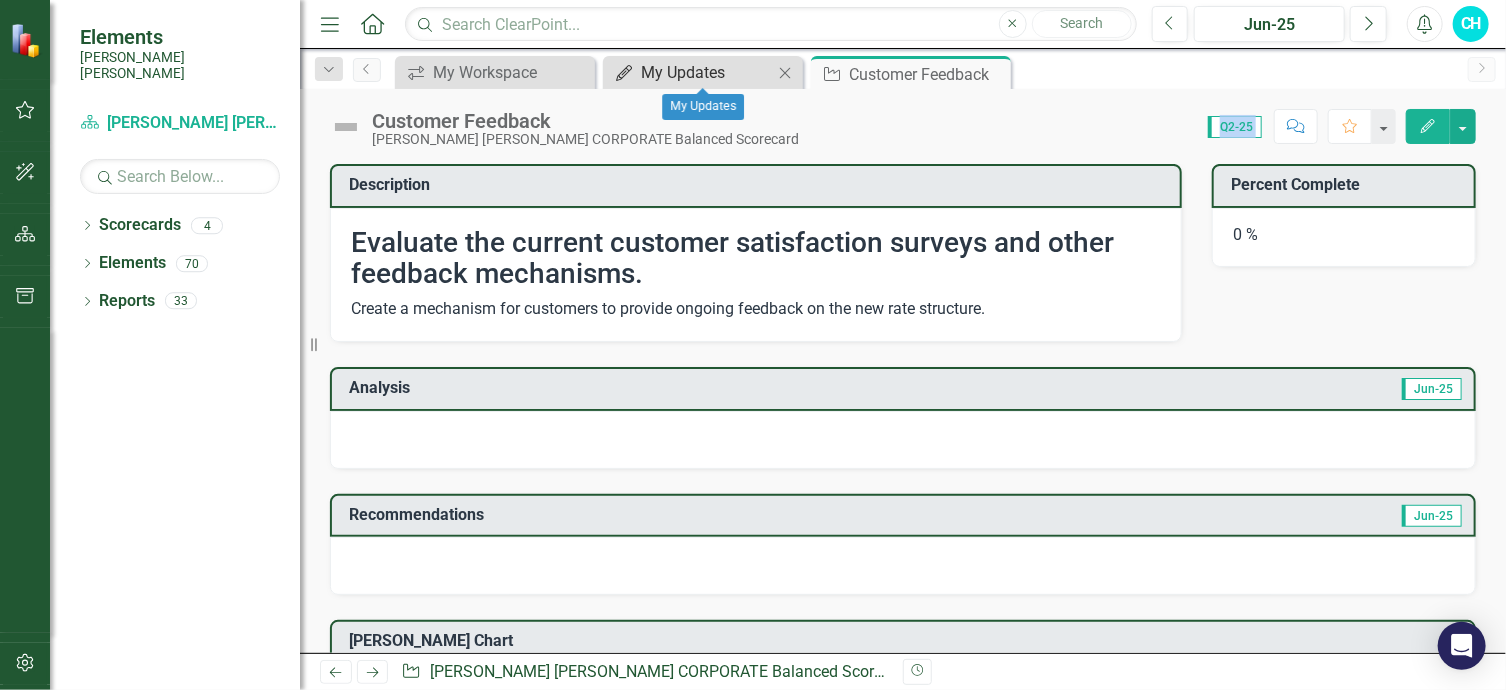 click on "My Updates" at bounding box center [707, 72] 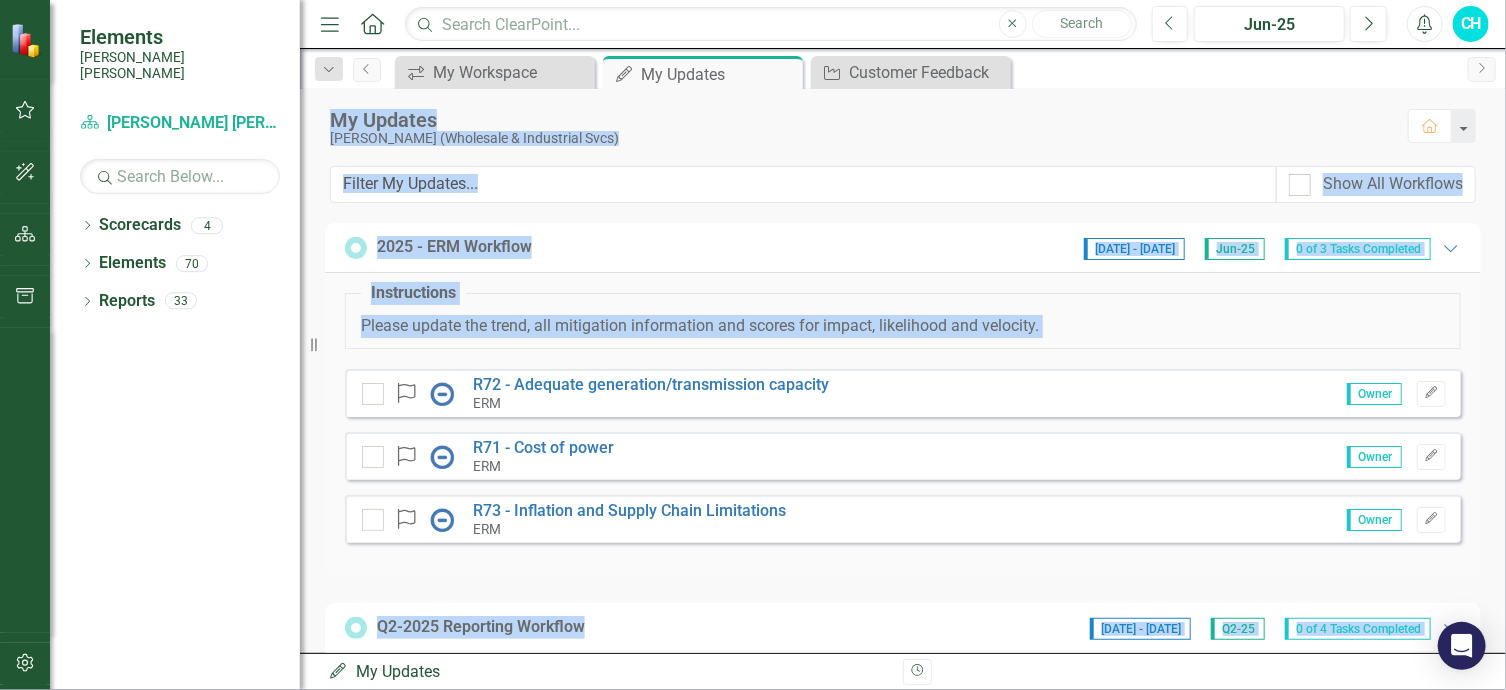 click on "My Updates [PERSON_NAME] (Wholesale & Industrial Svcs) Home" at bounding box center [903, 127] 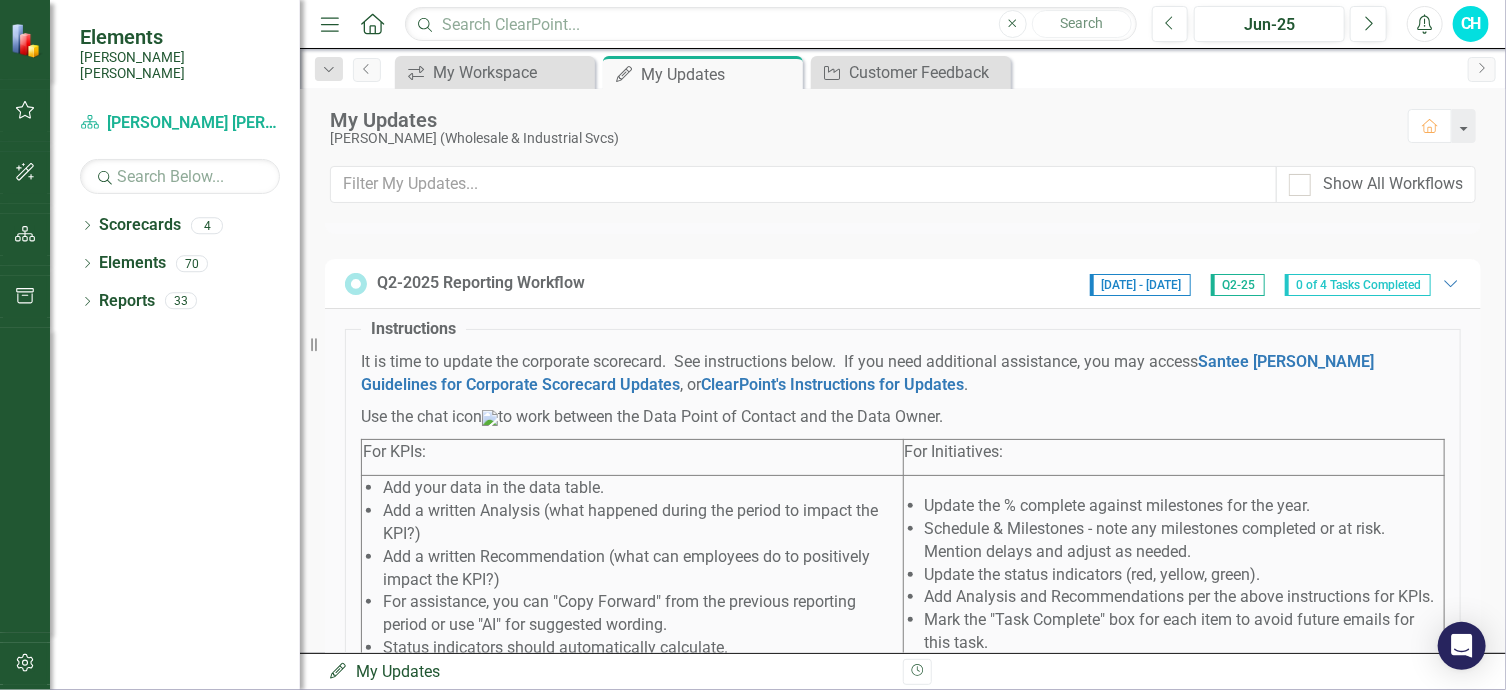 scroll, scrollTop: 344, scrollLeft: 0, axis: vertical 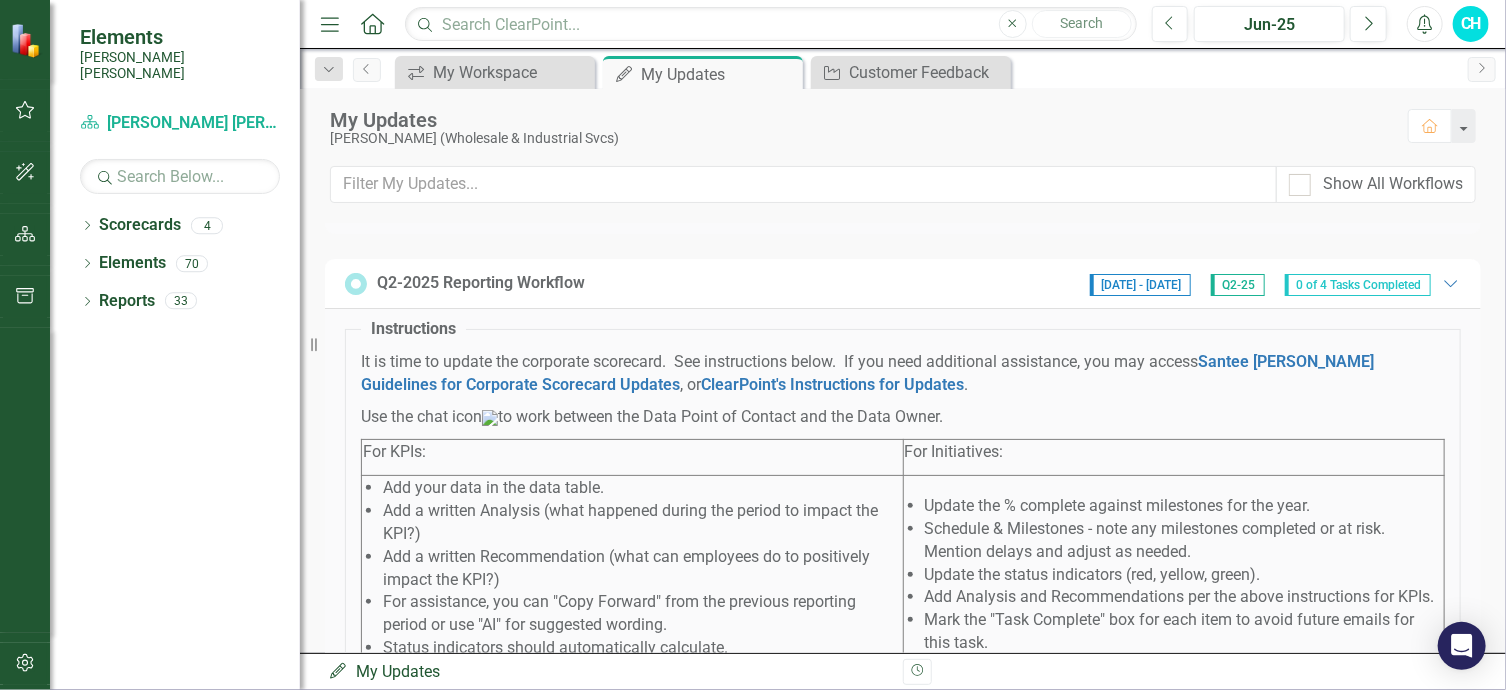 click on "[DATE] - [DATE] Q2-25 0 of 4 Tasks Completed" at bounding box center (1260, 283) 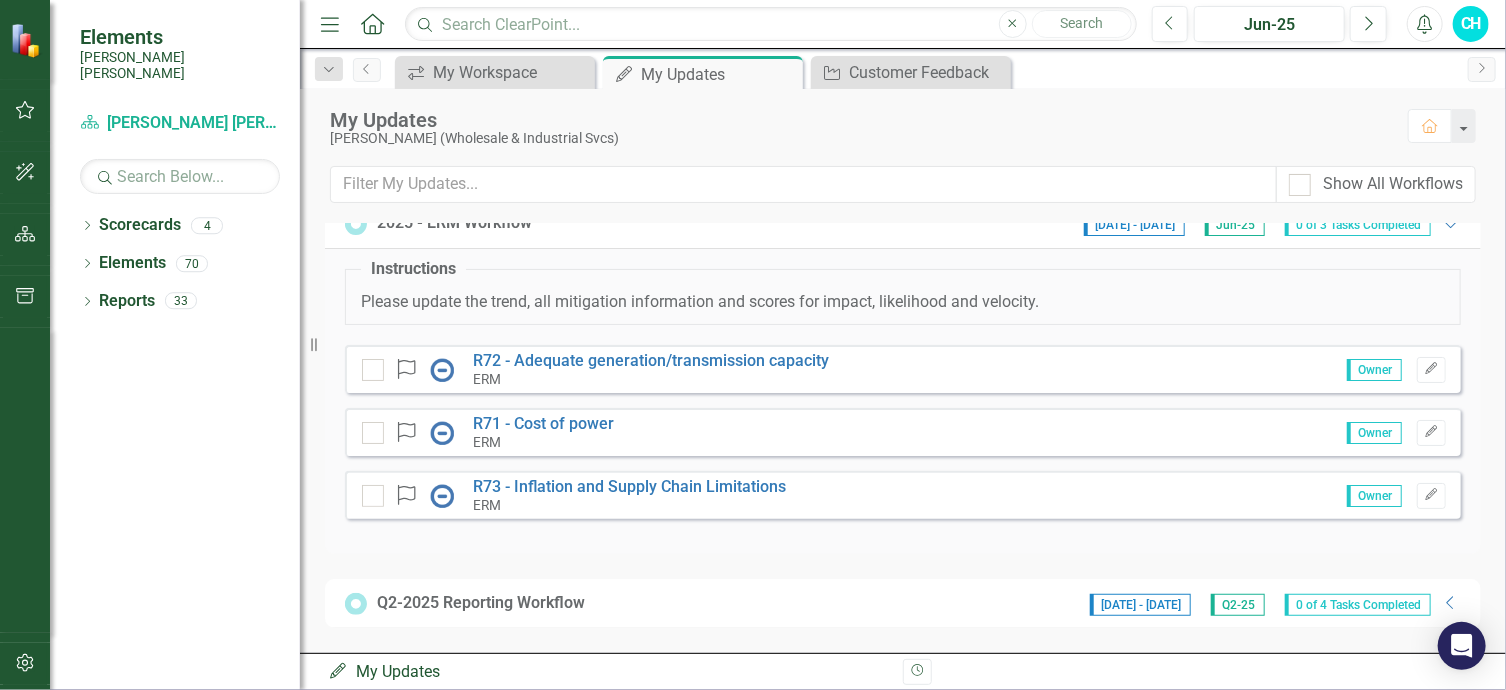 scroll, scrollTop: 20, scrollLeft: 0, axis: vertical 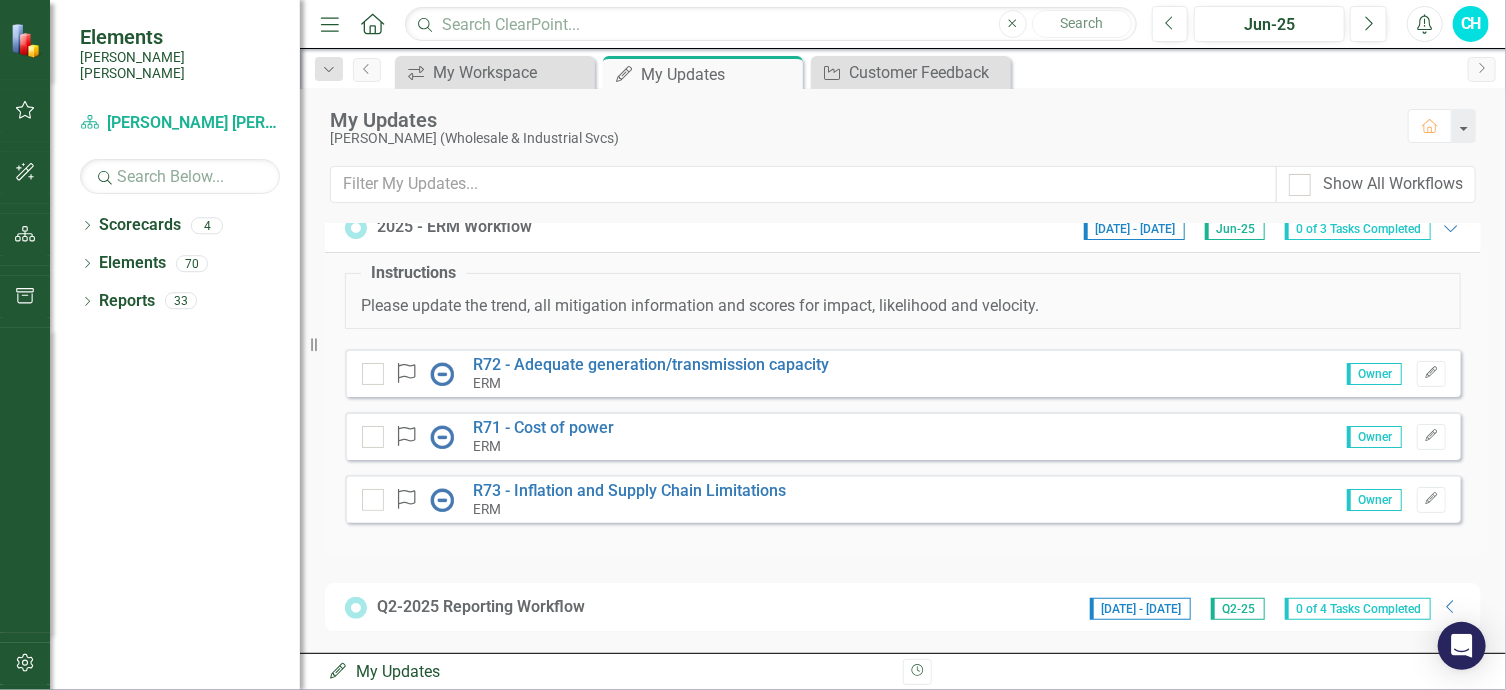 click on "[DATE] - [DATE]" at bounding box center [1140, 609] 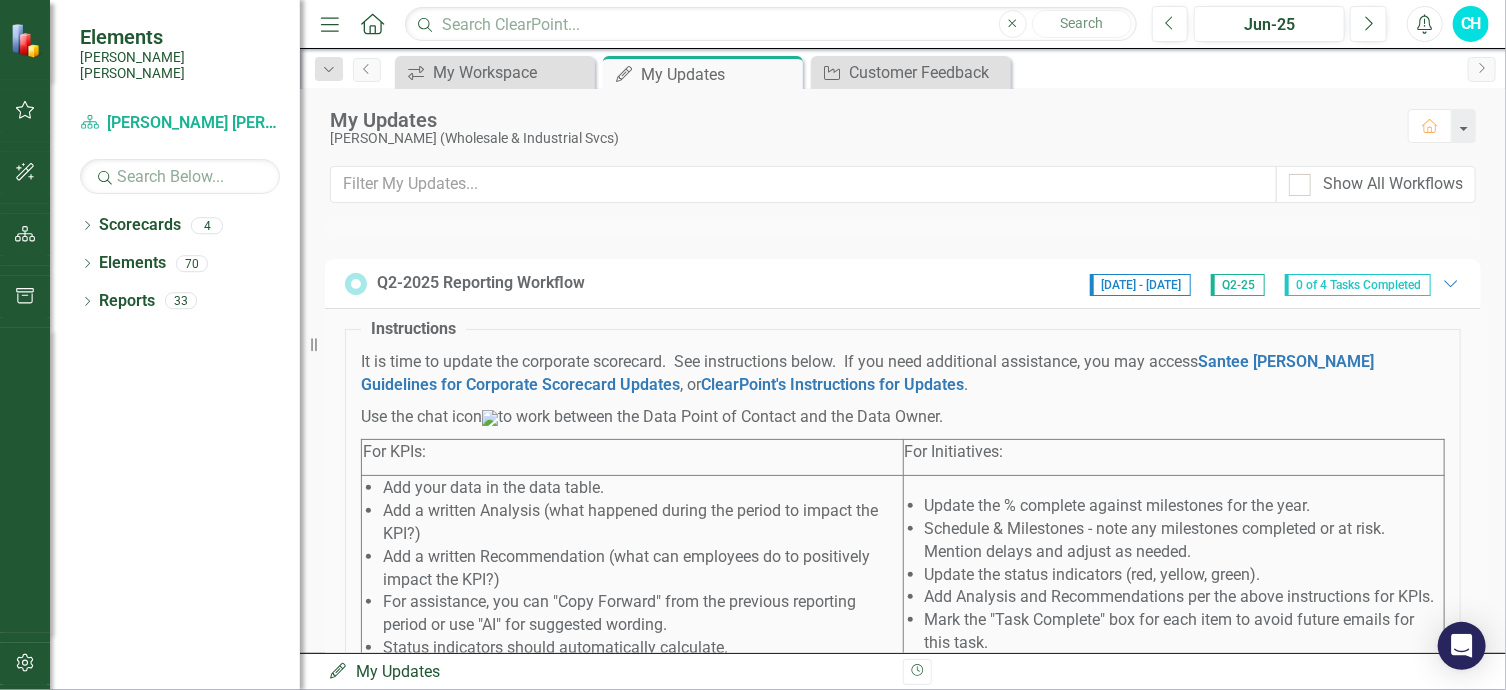 click on "Q2-2025 Reporting Workflow" at bounding box center (481, 283) 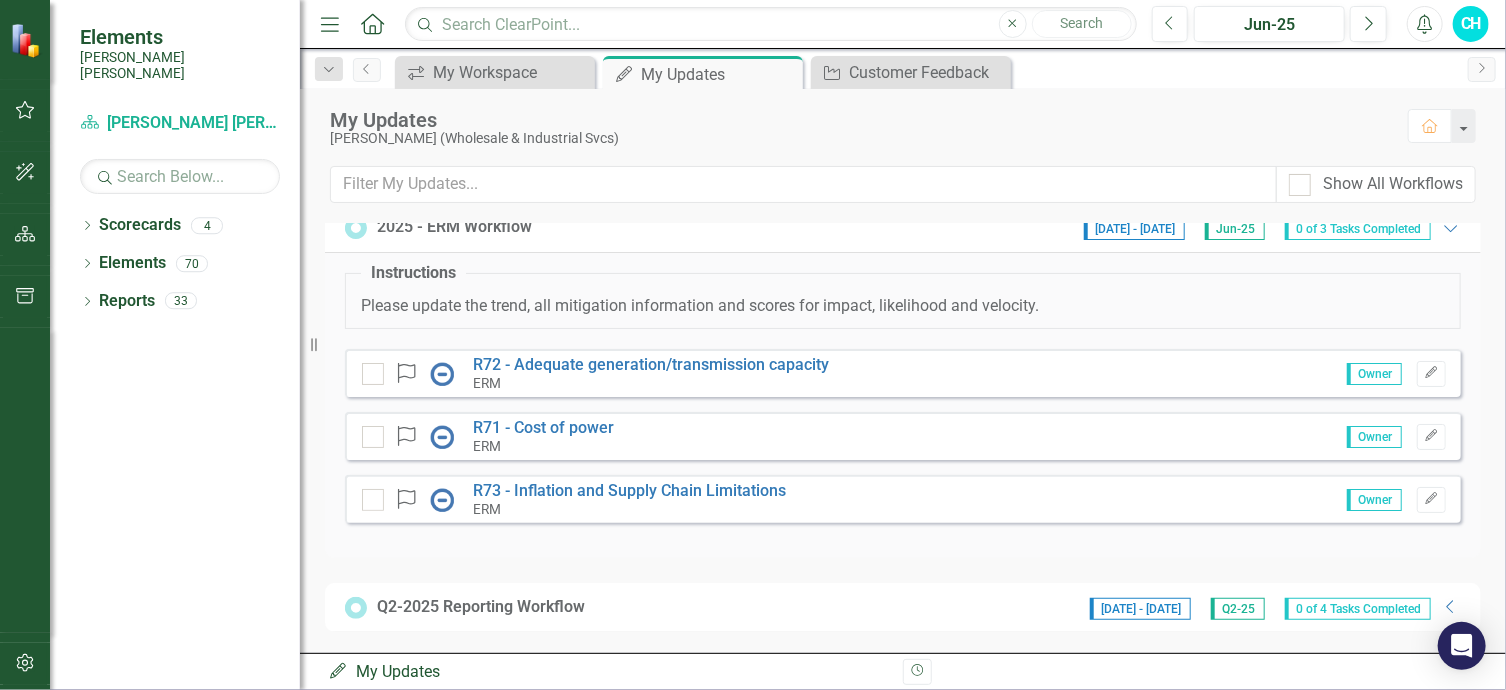 scroll, scrollTop: 0, scrollLeft: 0, axis: both 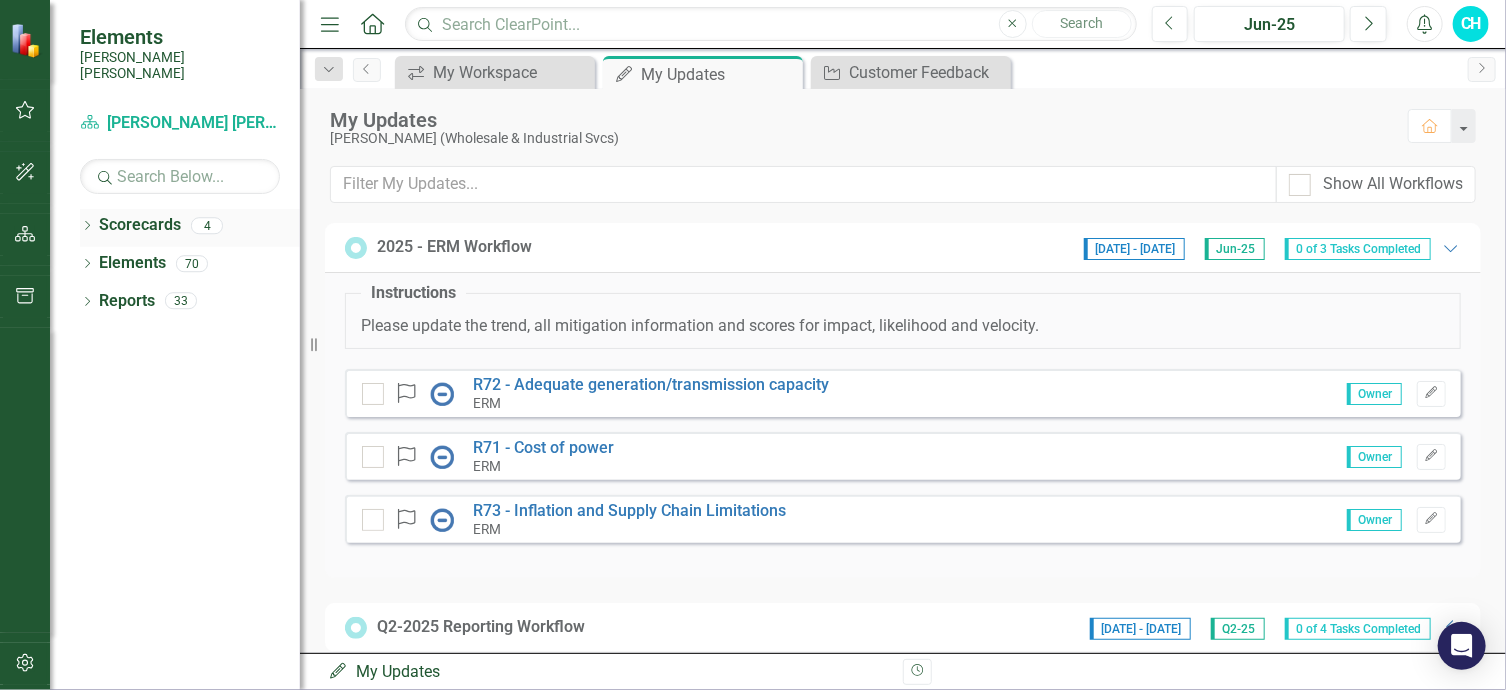 click on "Scorecards" at bounding box center (140, 225) 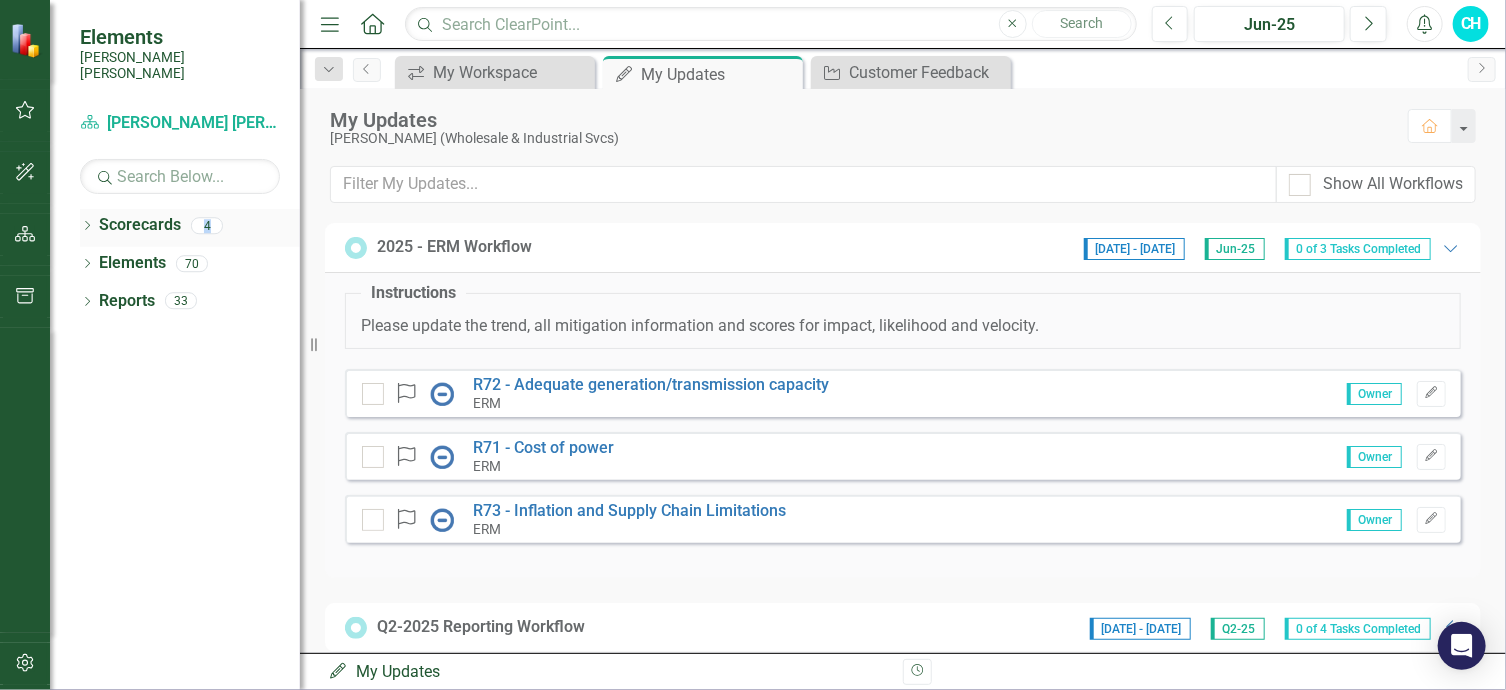 click on "4" at bounding box center (207, 225) 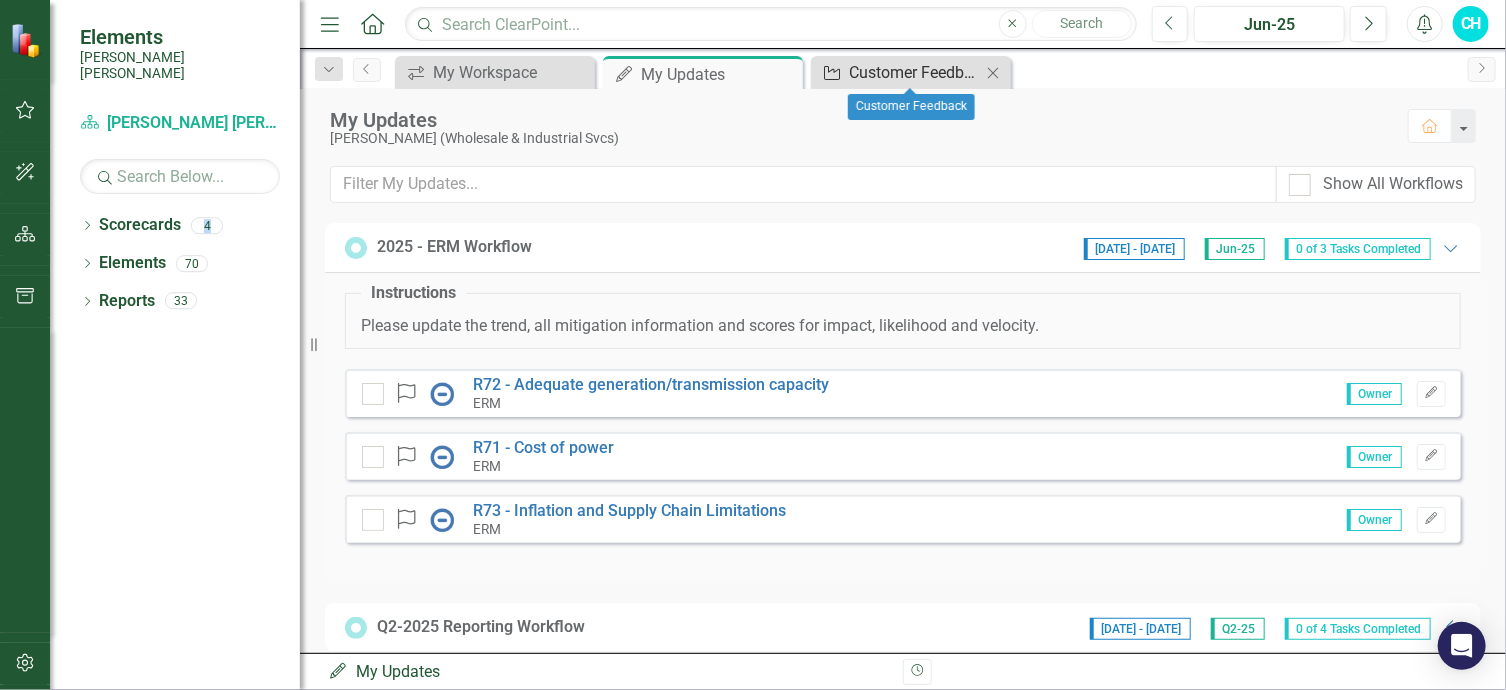 click on "Customer Feedback" at bounding box center (915, 72) 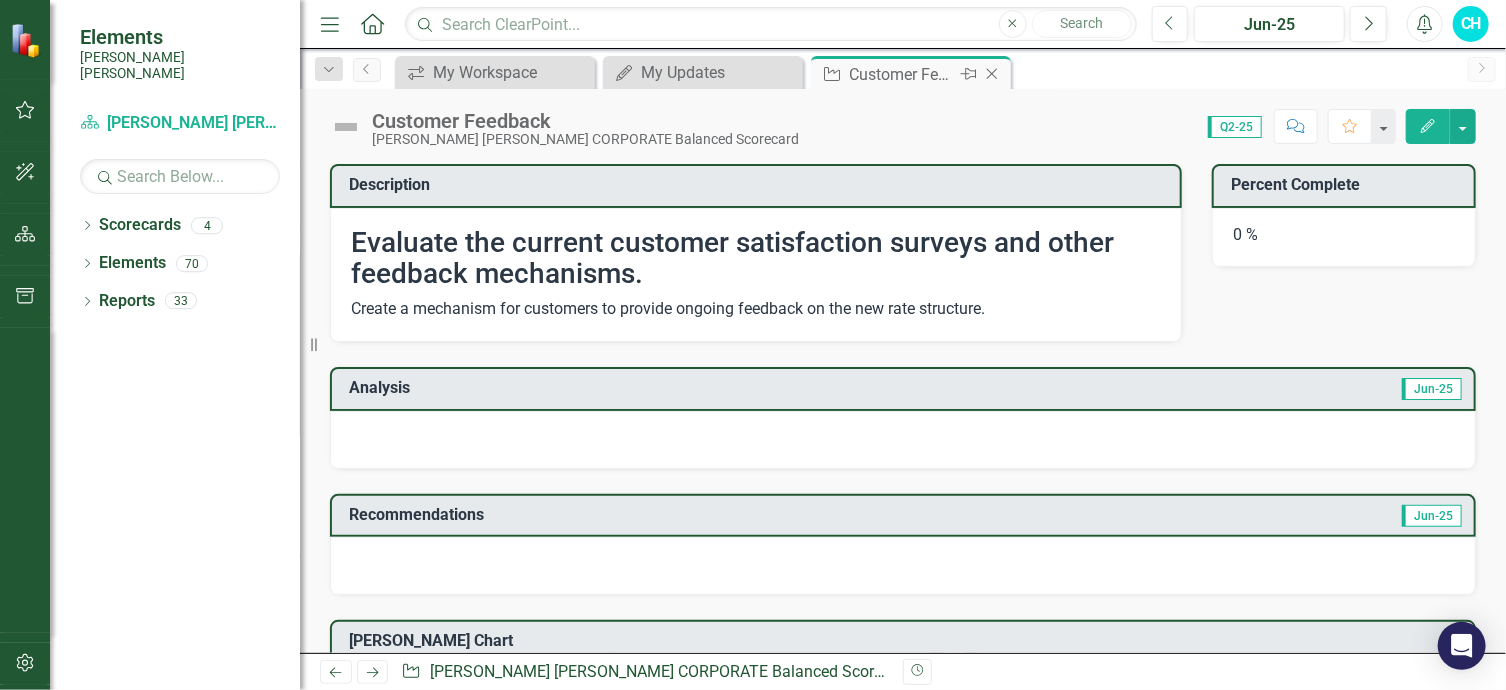 click 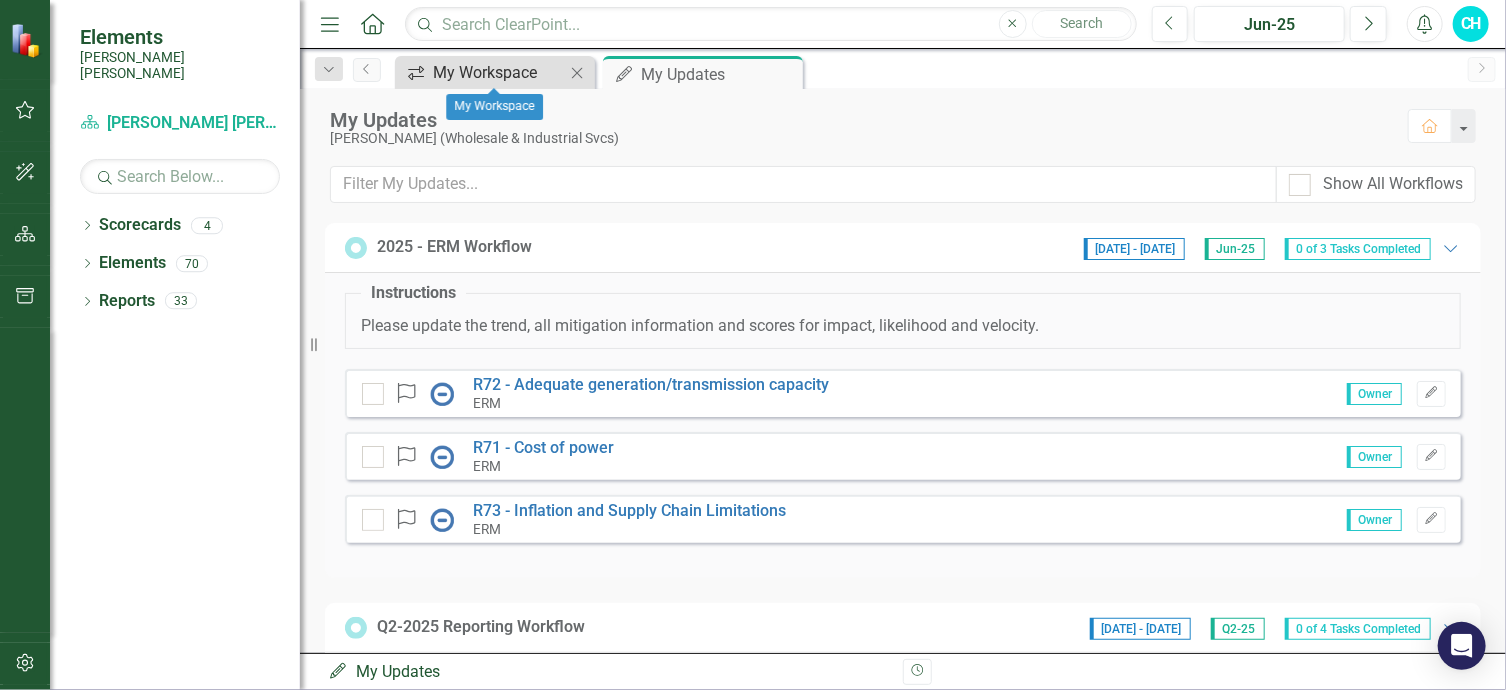 click on "My Workspace" at bounding box center (499, 72) 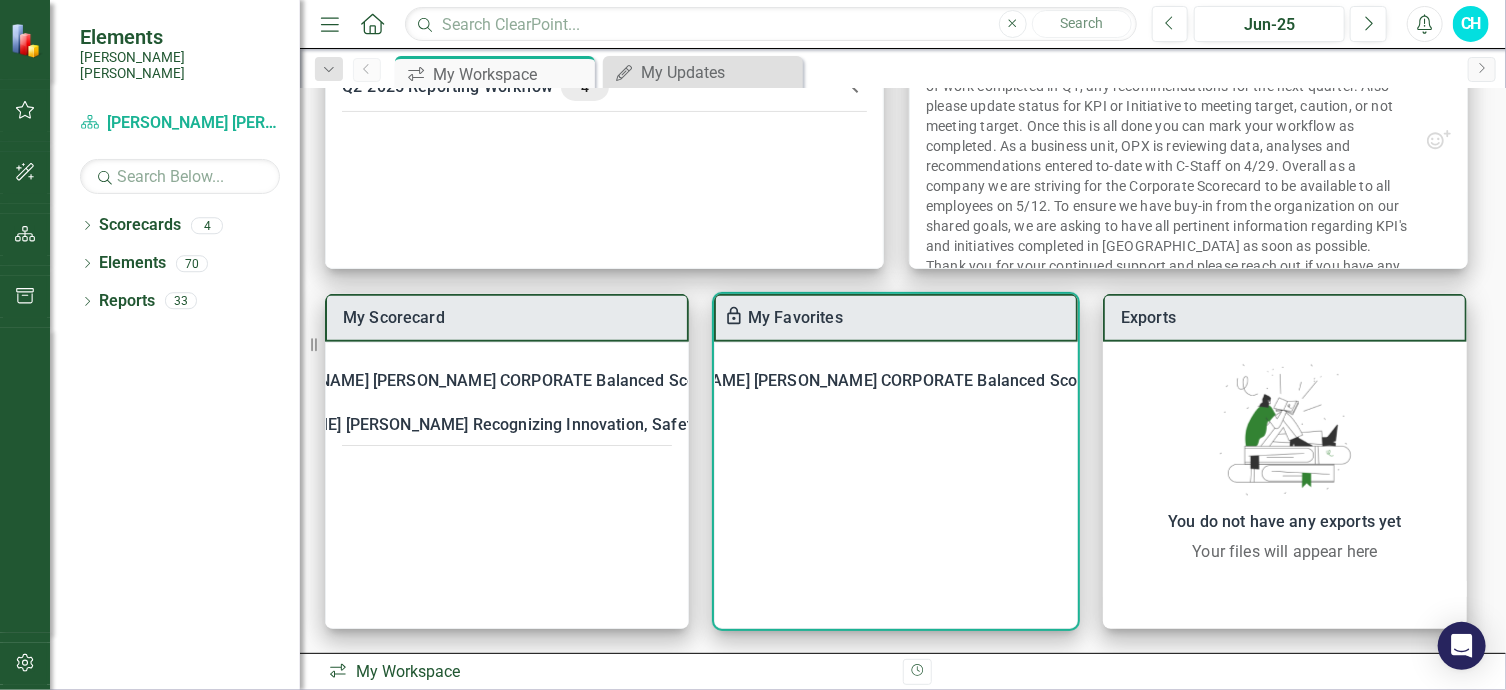 scroll, scrollTop: 0, scrollLeft: 0, axis: both 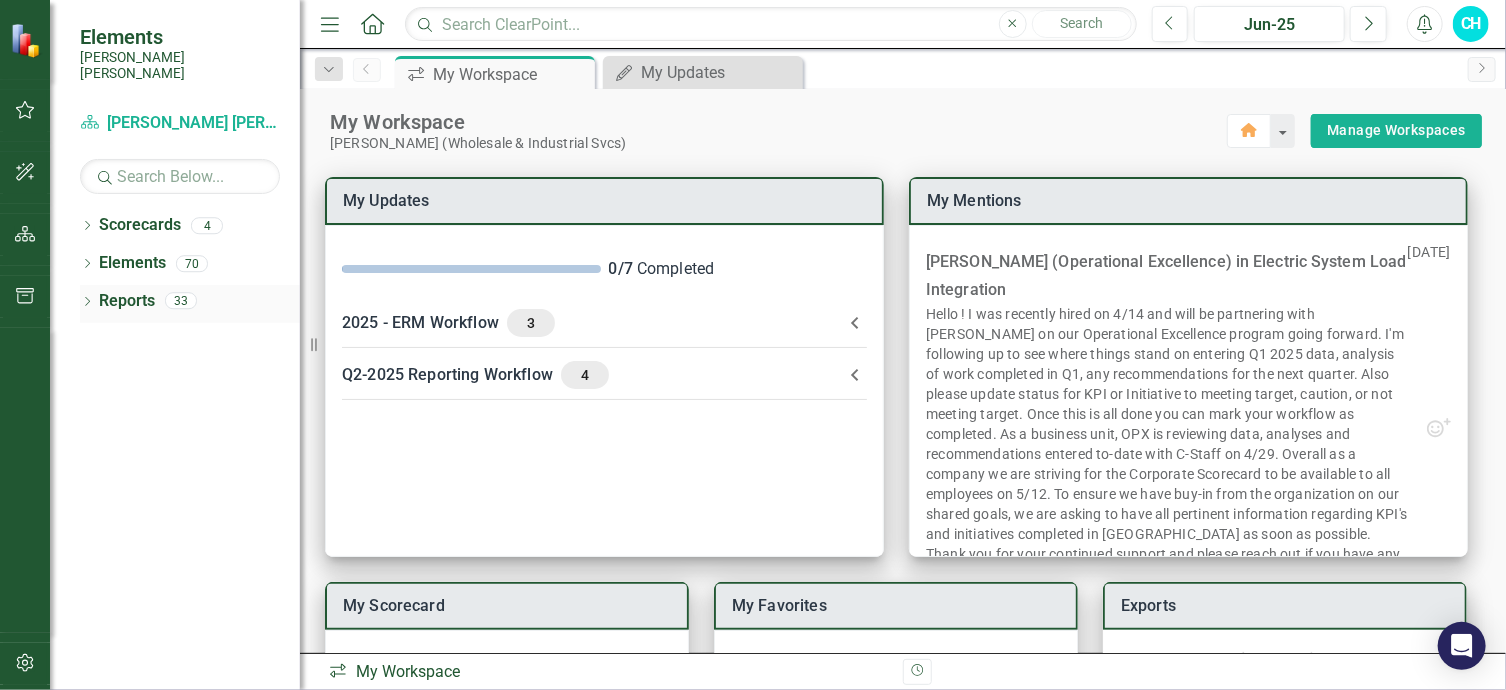 click on "33" at bounding box center [181, 301] 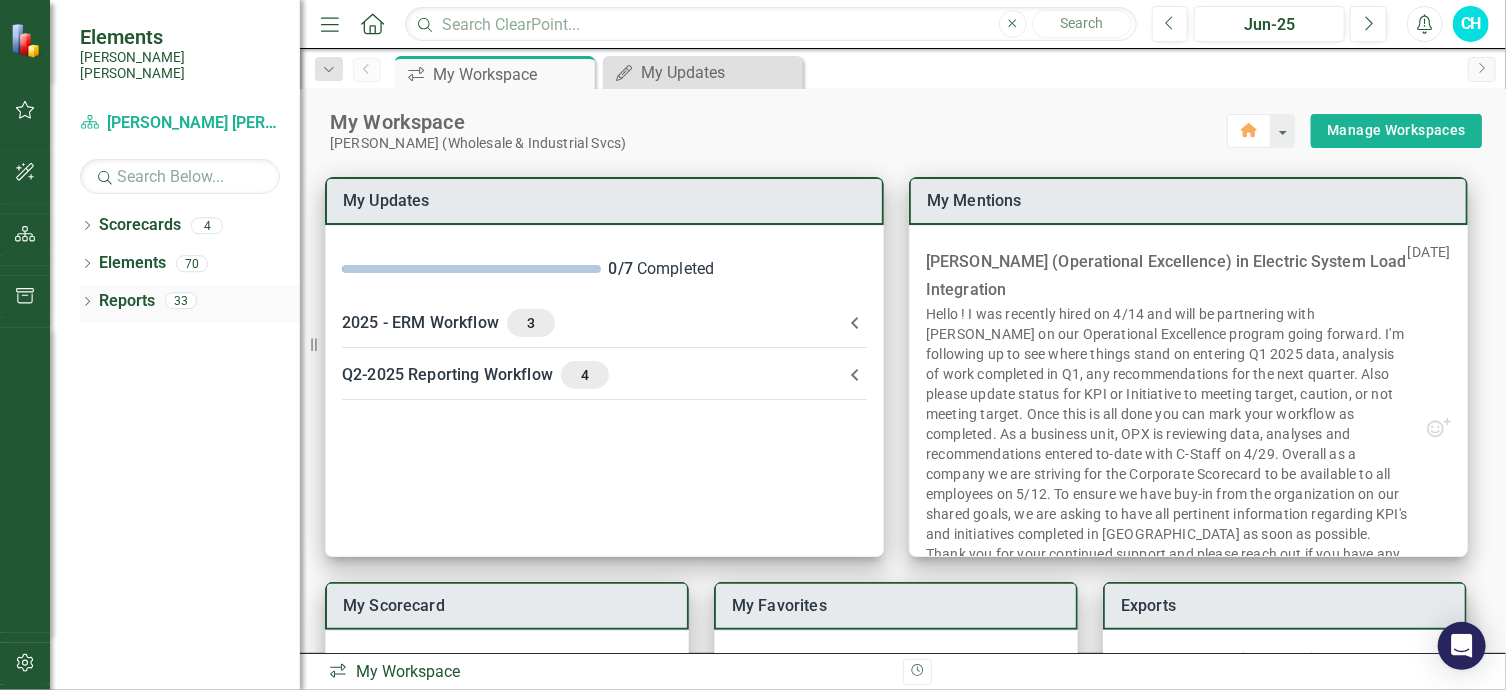 click on "Dropdown" 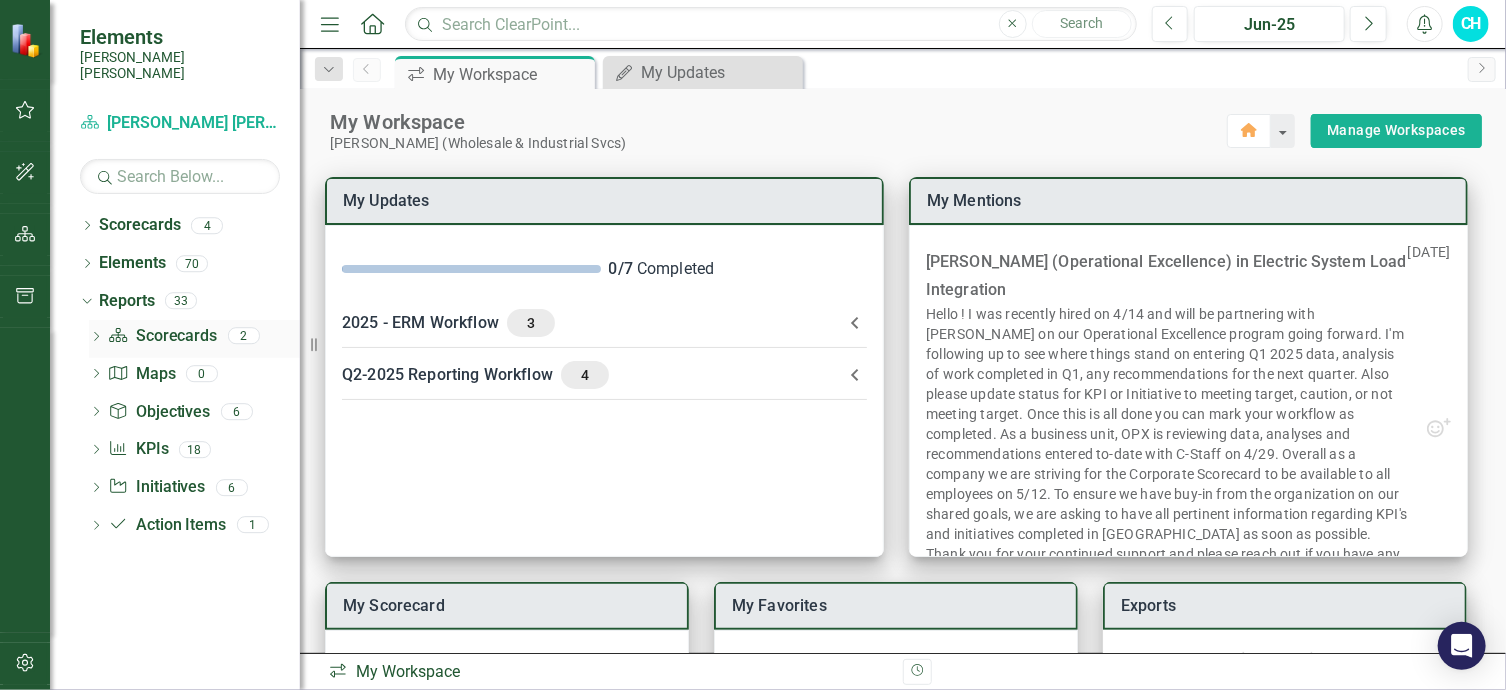 click on "Dropdown" 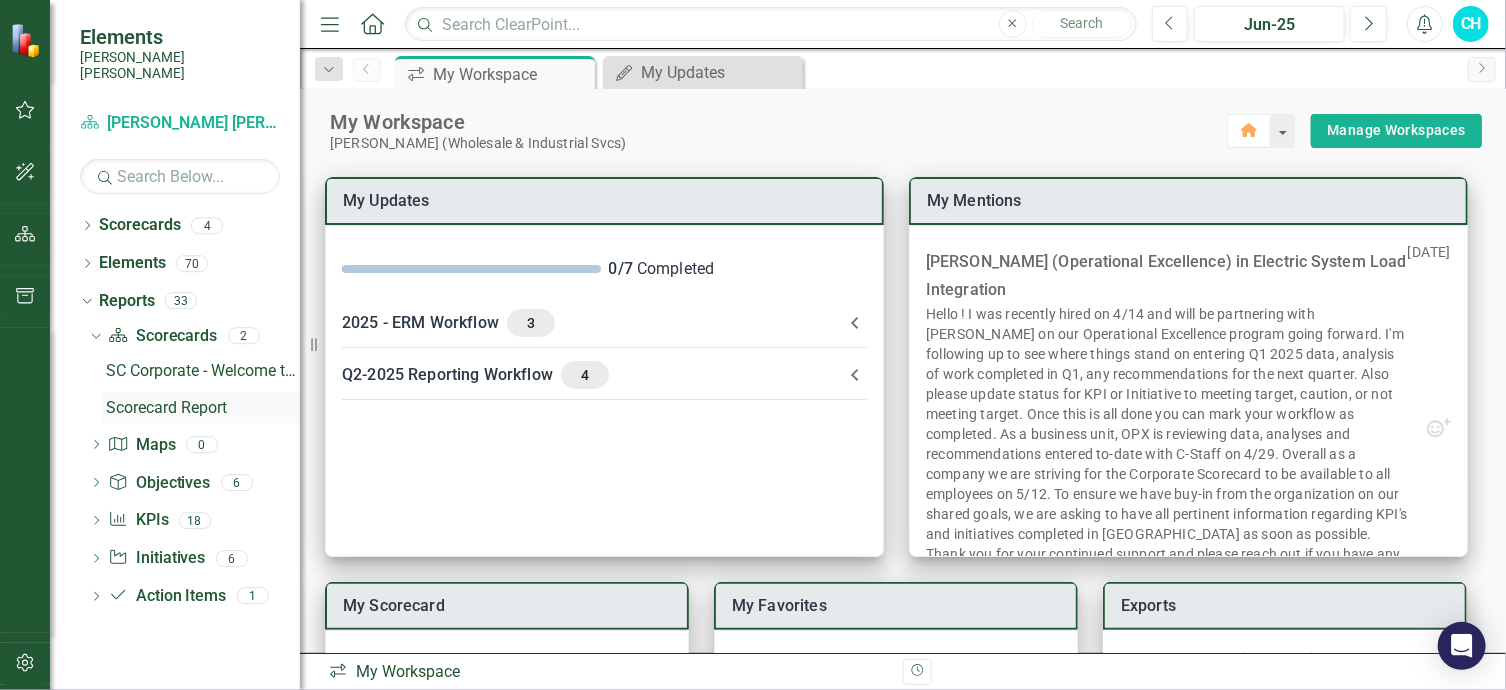 click on "Scorecard Report" at bounding box center (203, 408) 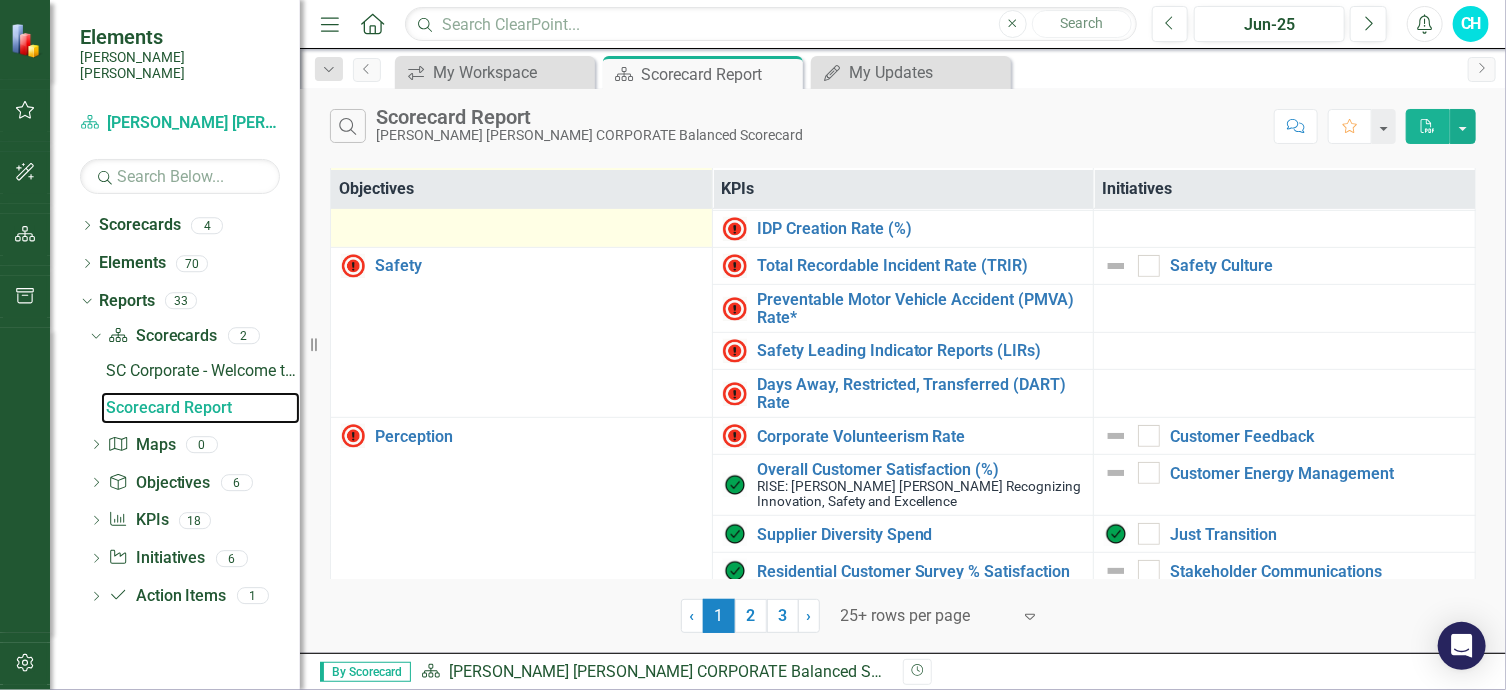 scroll, scrollTop: 433, scrollLeft: 0, axis: vertical 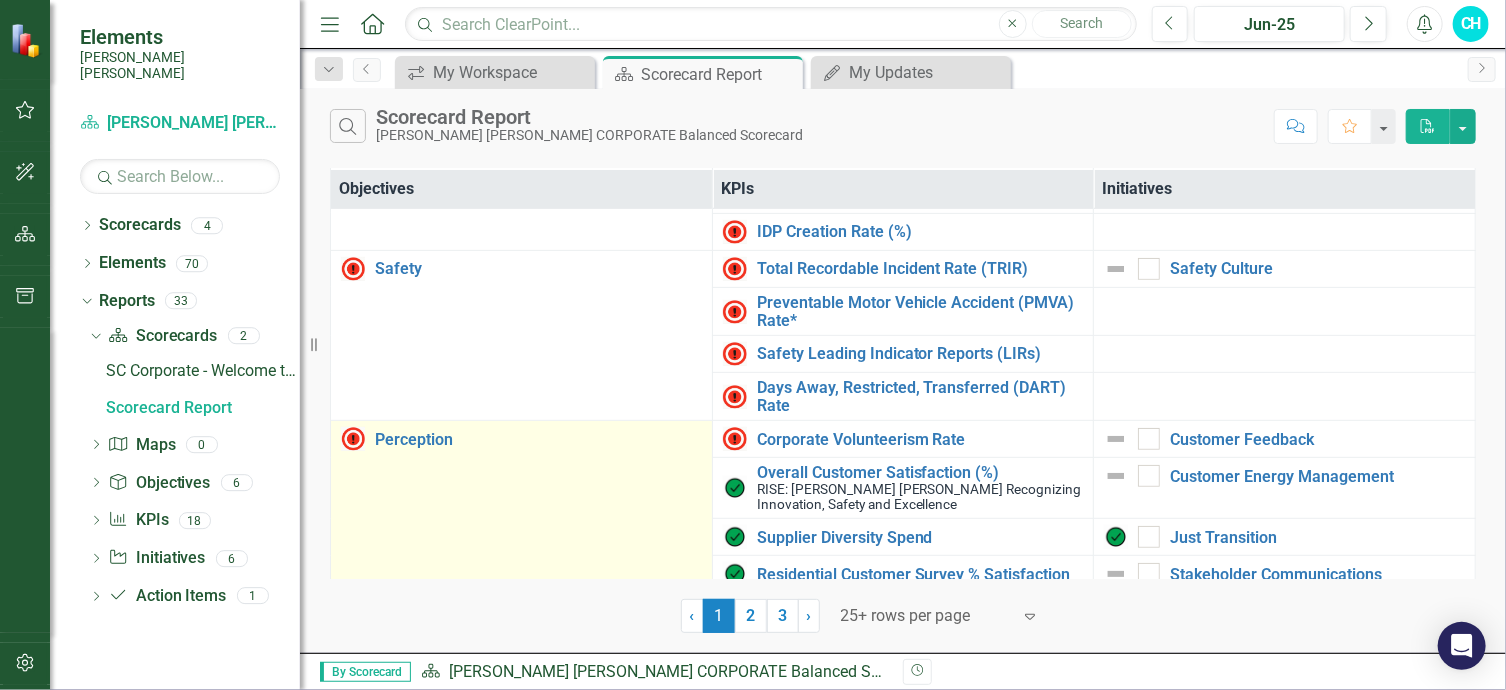 click on "Perception Edit Edit Objective Link Open Element" at bounding box center (522, 574) 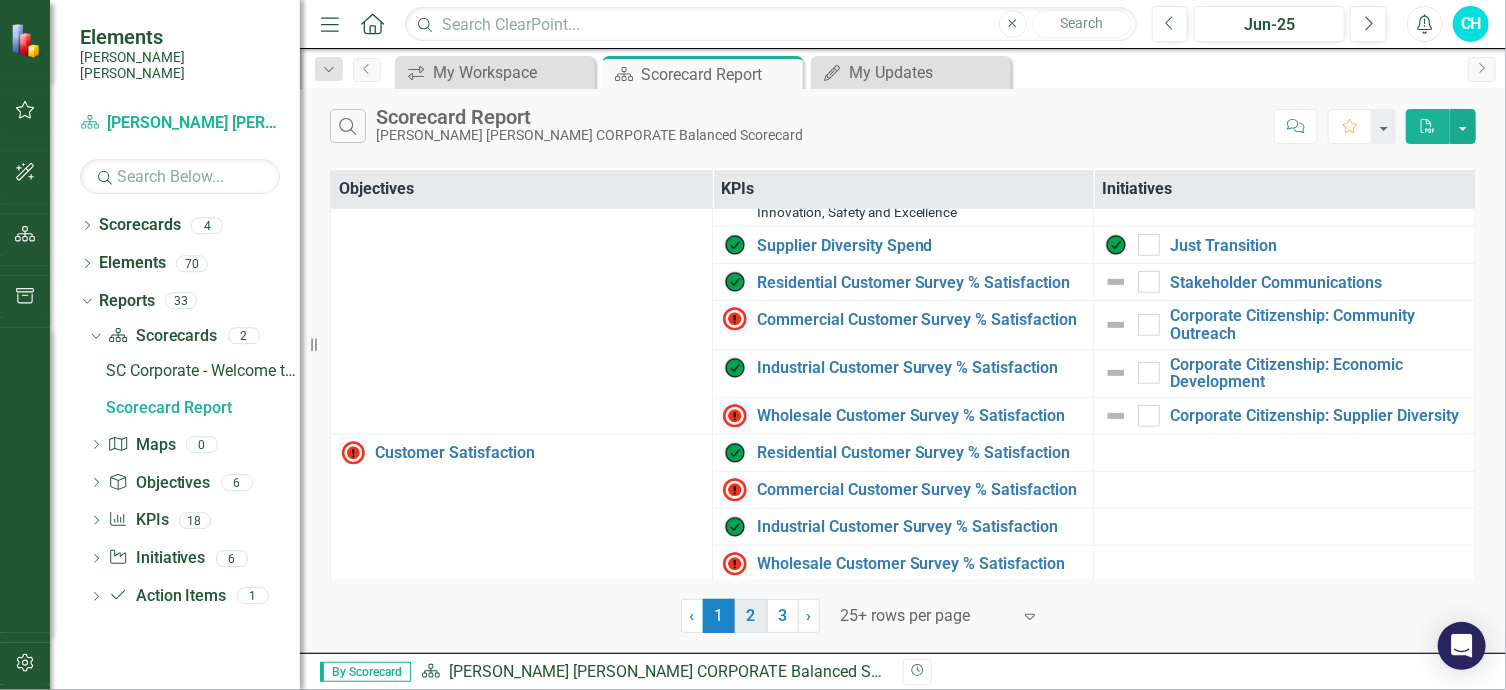 click on "2" at bounding box center [751, 616] 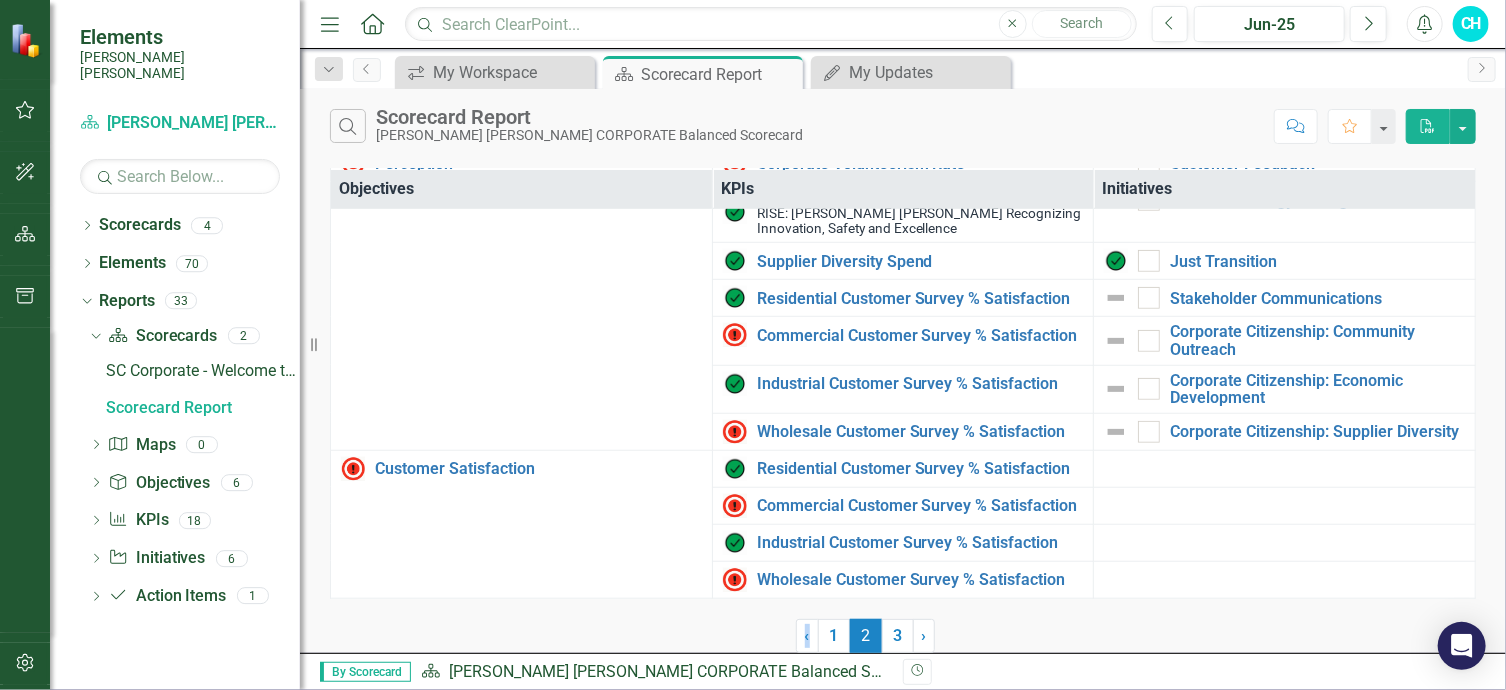 scroll, scrollTop: 0, scrollLeft: 0, axis: both 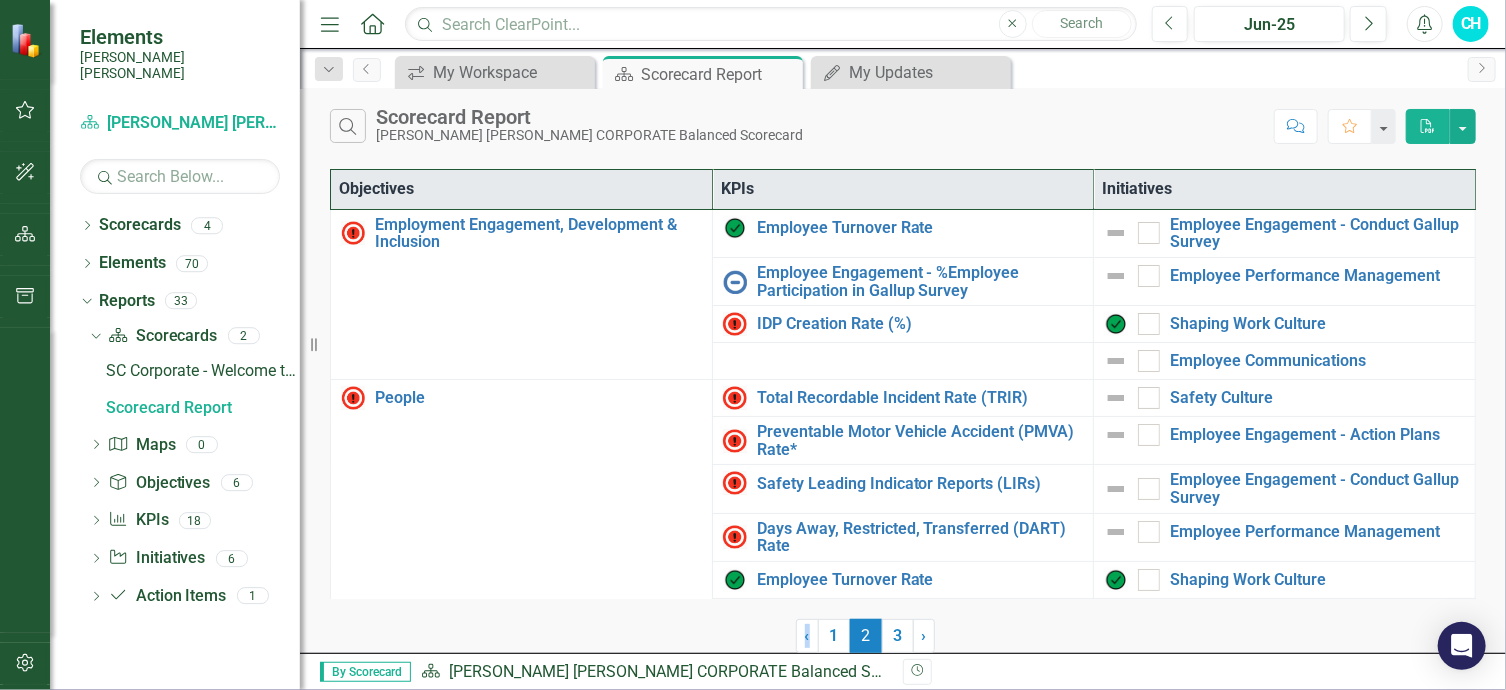 click on "‹ Previous 1 2 (current) 3 › Next" at bounding box center [903, 628] 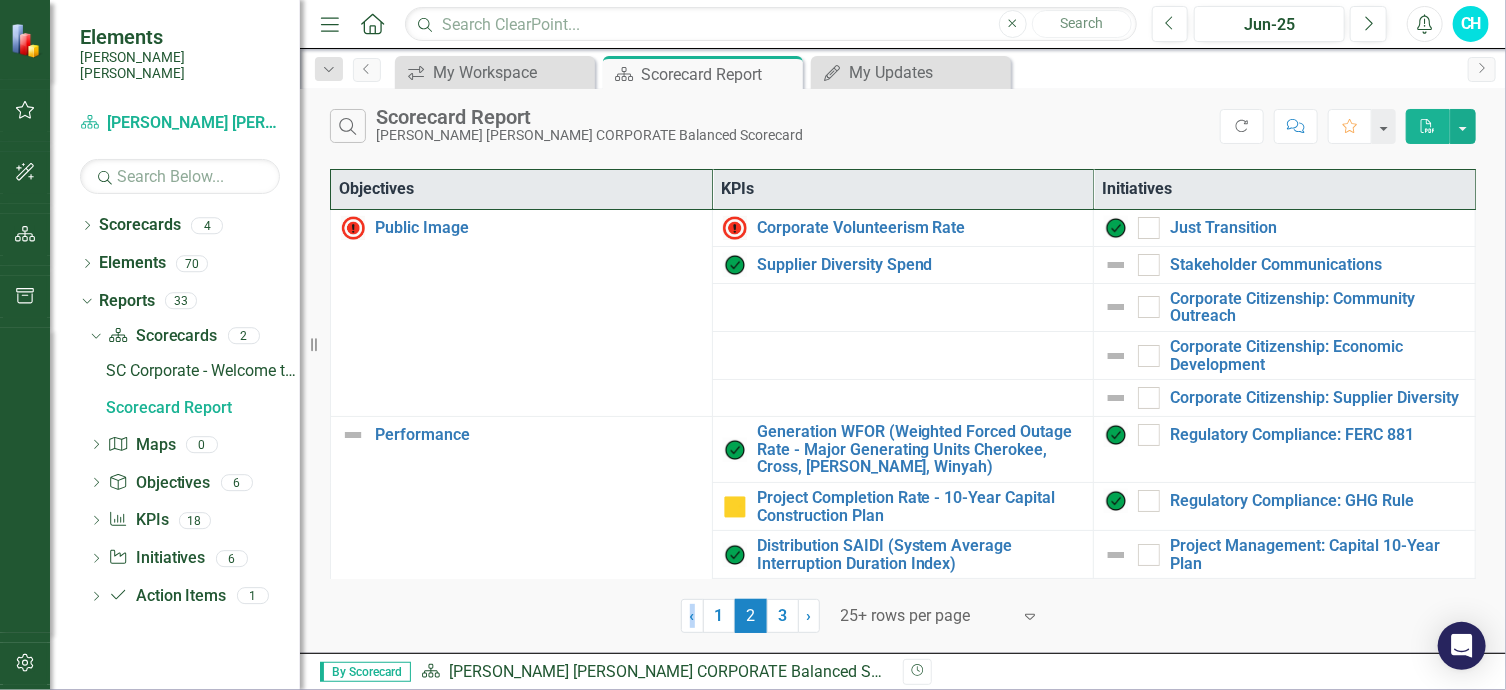 drag, startPoint x: 752, startPoint y: 613, endPoint x: 786, endPoint y: 625, distance: 36.05551 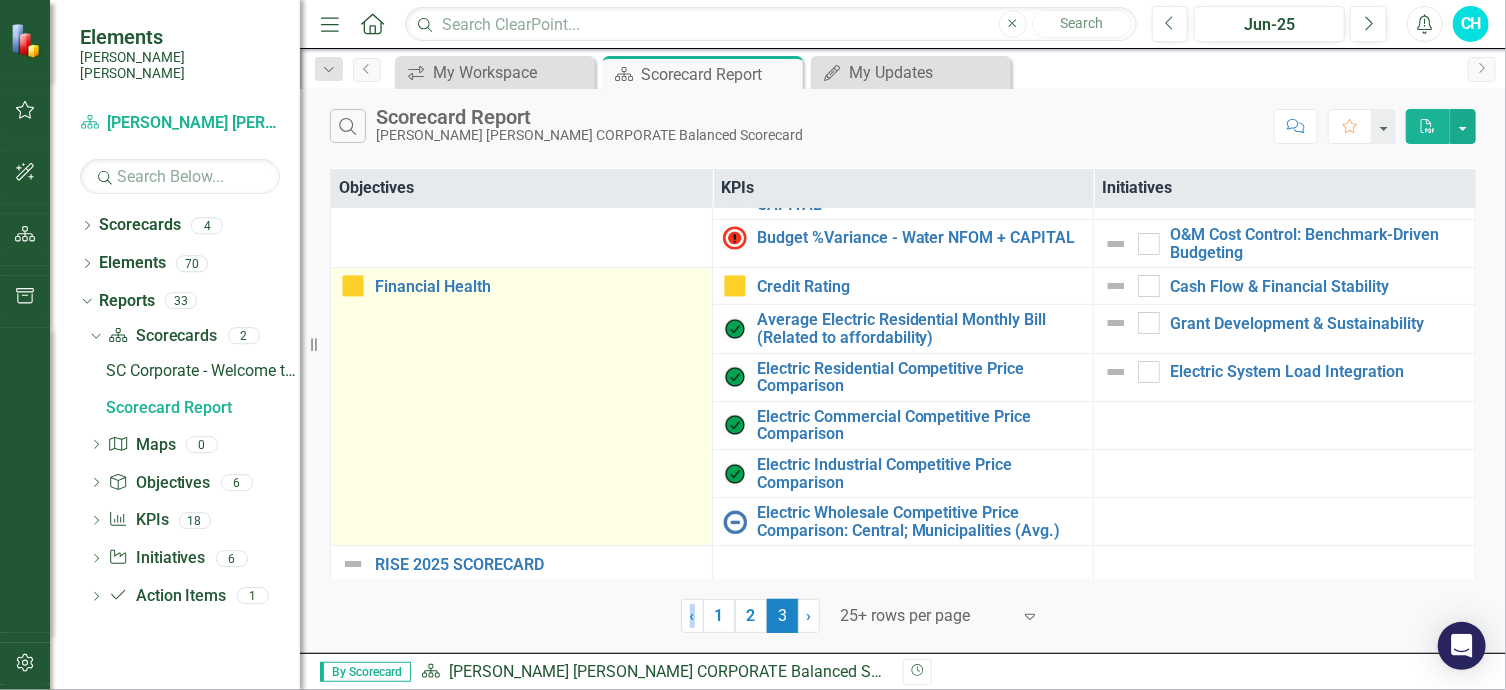 scroll, scrollTop: 84, scrollLeft: 0, axis: vertical 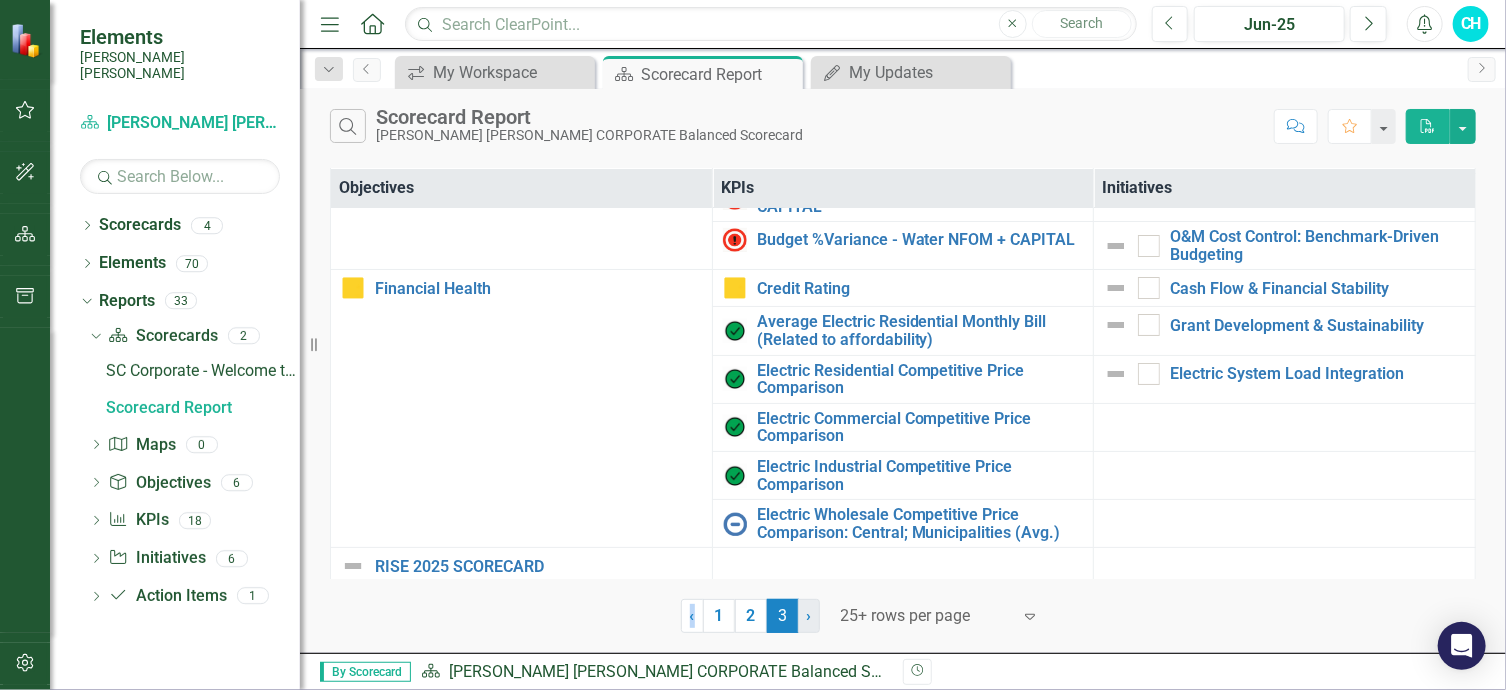 click on "›" at bounding box center [809, 615] 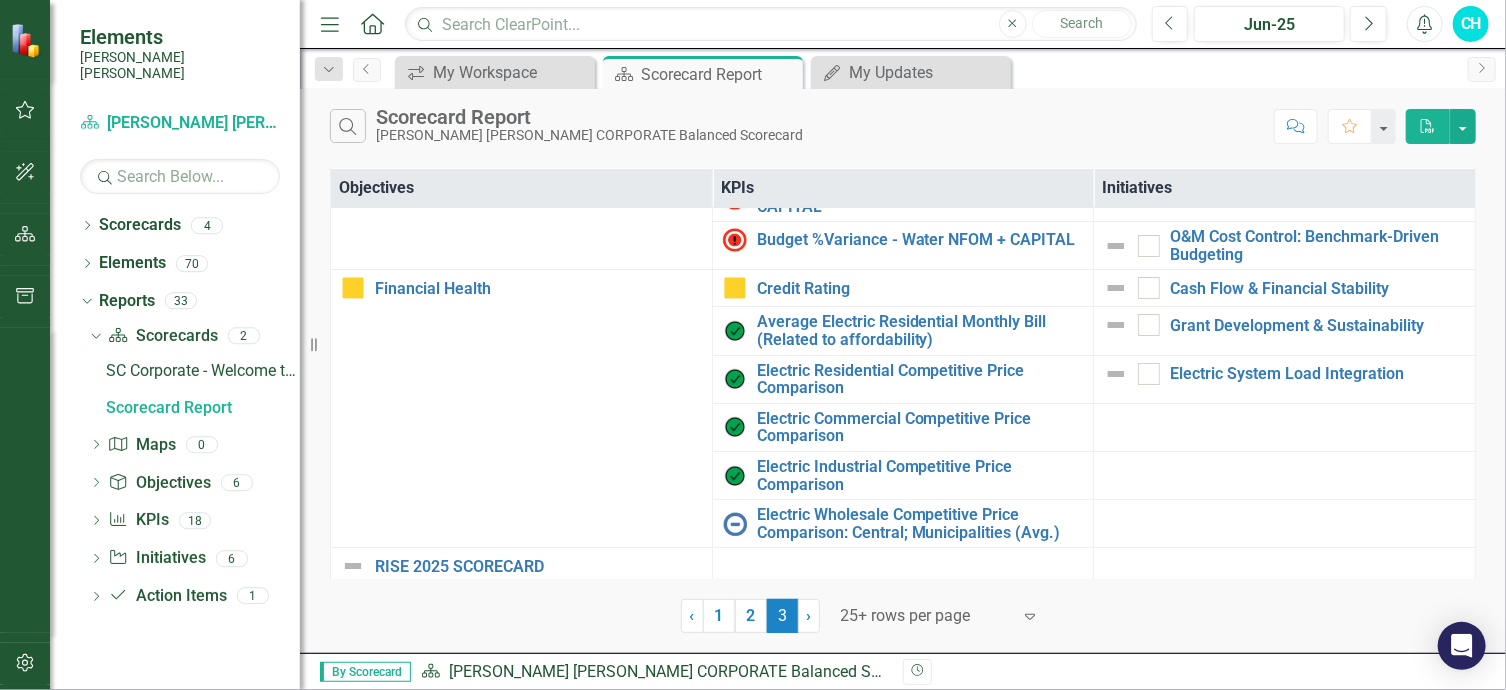 click at bounding box center (926, 616) 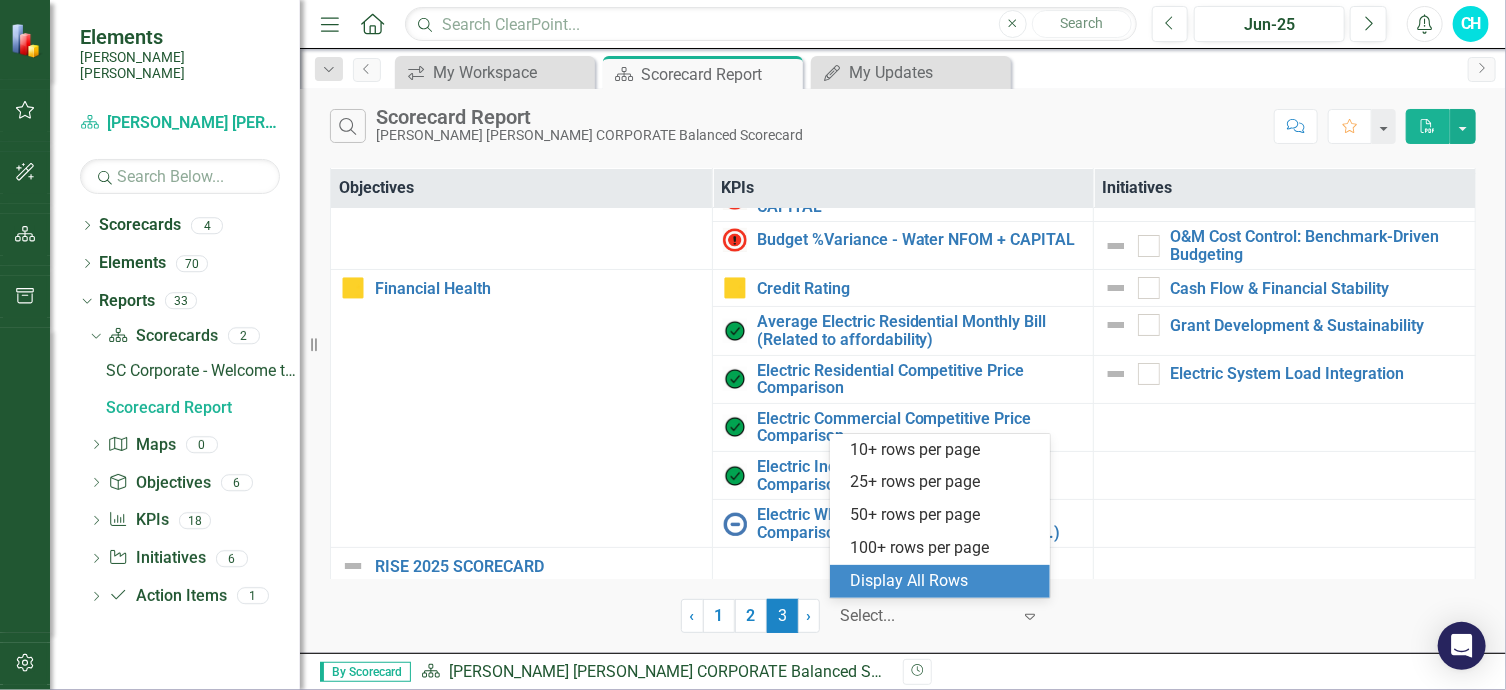 click on "Display All Rows" at bounding box center (944, 581) 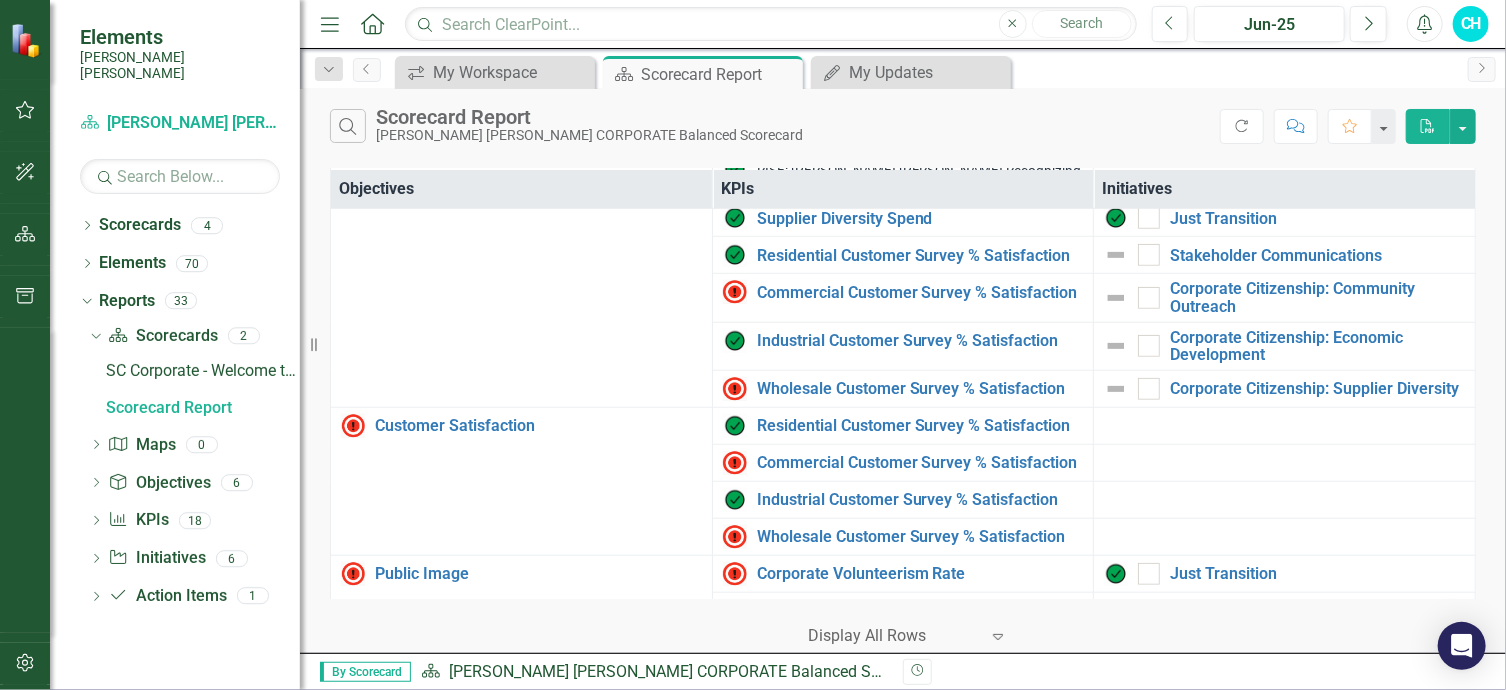 scroll, scrollTop: 821, scrollLeft: 0, axis: vertical 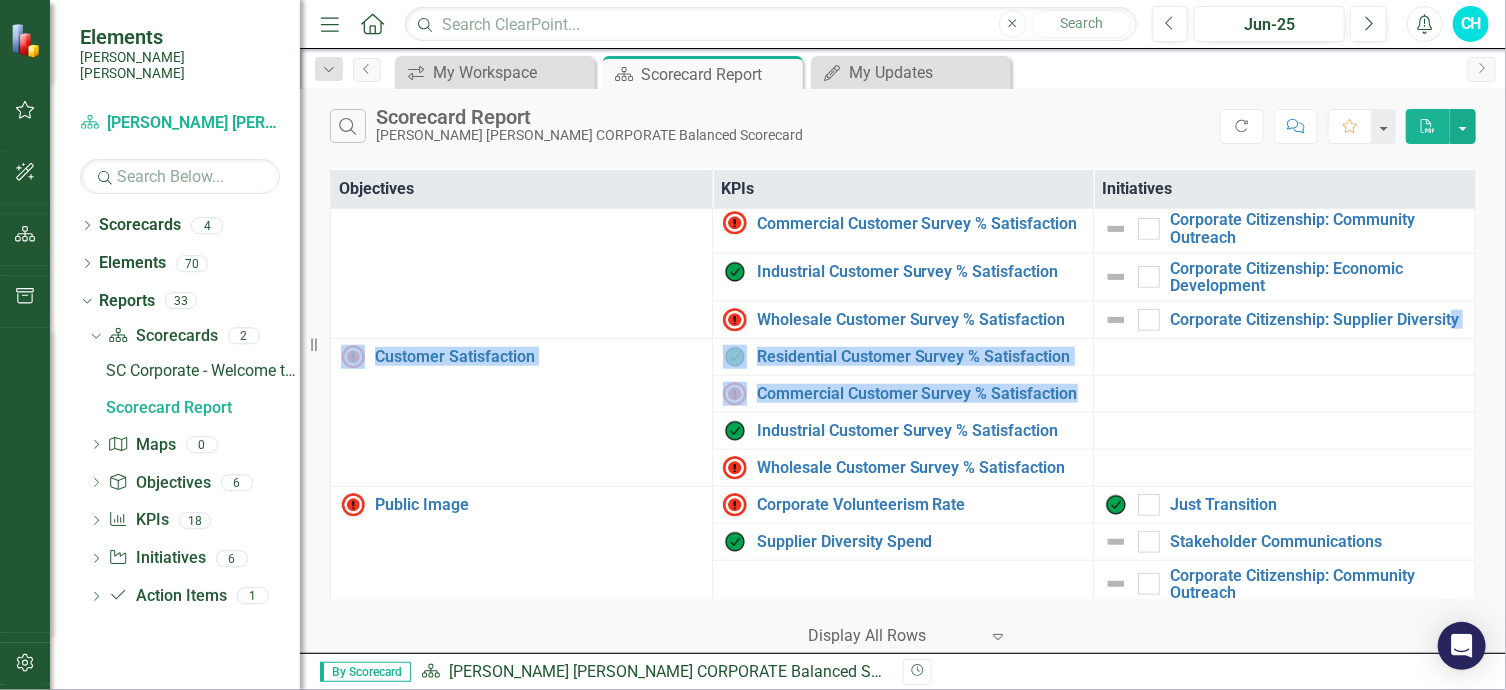 drag, startPoint x: 1443, startPoint y: 326, endPoint x: 1443, endPoint y: 403, distance: 77 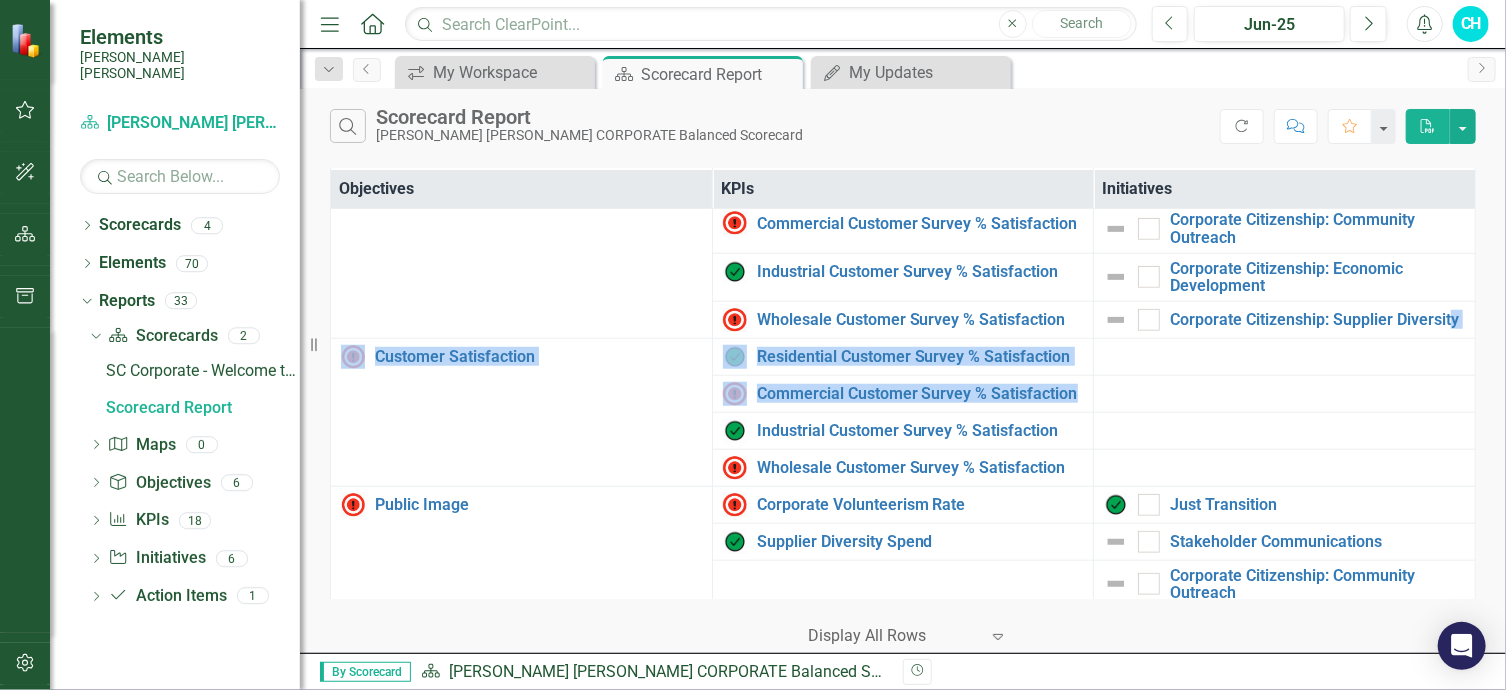 click on "Employment Engagement, Development & Inclusion Edit Edit Objective Link Open Element Employee Turnover Rate​ Edit Edit KPI Link Open Element Employee Engagement - Conduct Gallup Survey Edit Edit Initiative Link Open Element Employee Engagement - %Employee Participation in Gallup Survey​ Edit Edit KPI Link Open Element Employee Performance Management  Edit Edit Initiative Link Open Element IDP Creation Rate (%) Edit Edit KPI Link Open Element Shaping Work Culture Edit Edit Initiative Link Open Element Employee Communications Edit Edit Initiative Link Open Element People Edit Edit Objective Link Open Element Total Recordable Incident Rate (TRIR) Edit Edit KPI Link Open Element Safety Culture Edit Edit Initiative Link Open Element Preventable Motor Vehicle Accident (PMVA) Rate* Edit Edit KPI Link Open Element Employee Engagement - Action Plans Edit Edit Initiative Link Open Element Safety Leading Indicator Reports (LIRs) Edit Edit KPI Link Open Element Employee Engagement - Conduct Gallup Survey Edit Link" at bounding box center (903, 820) 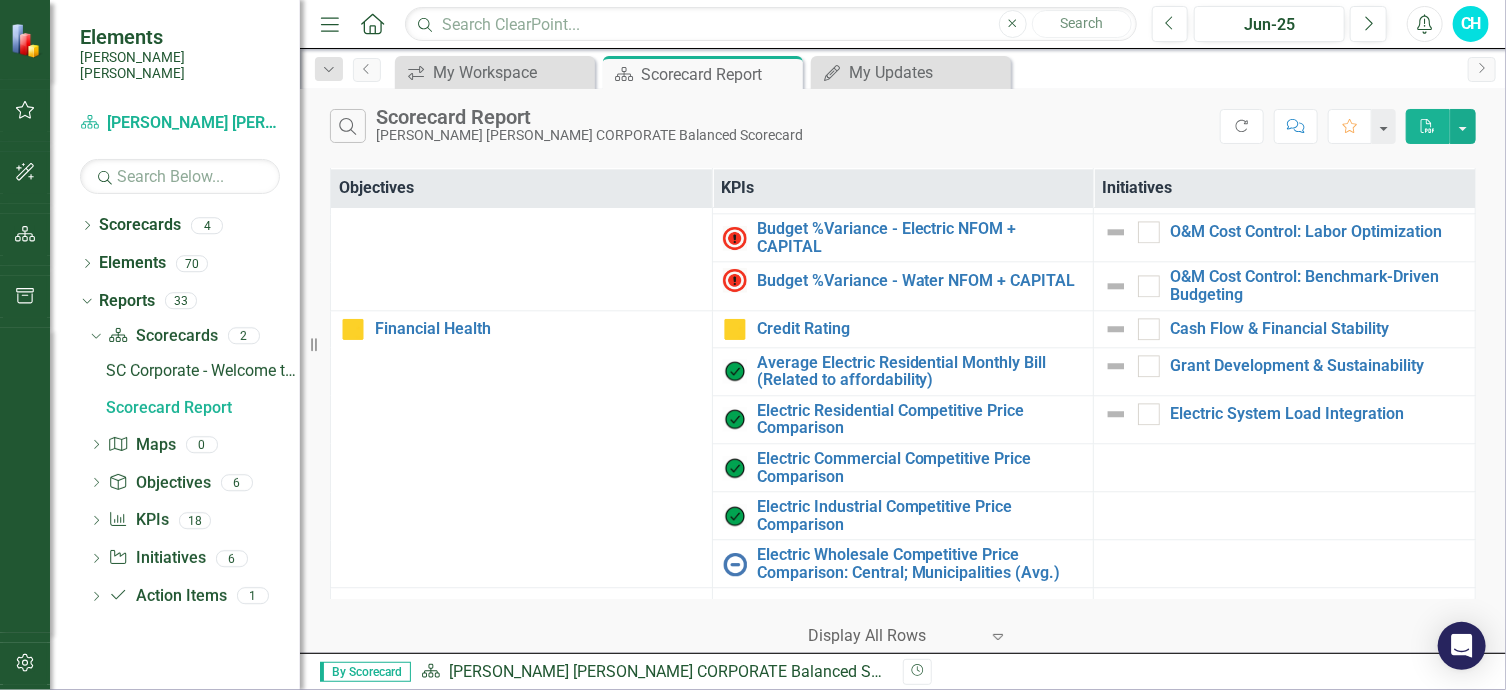 scroll, scrollTop: 2459, scrollLeft: 0, axis: vertical 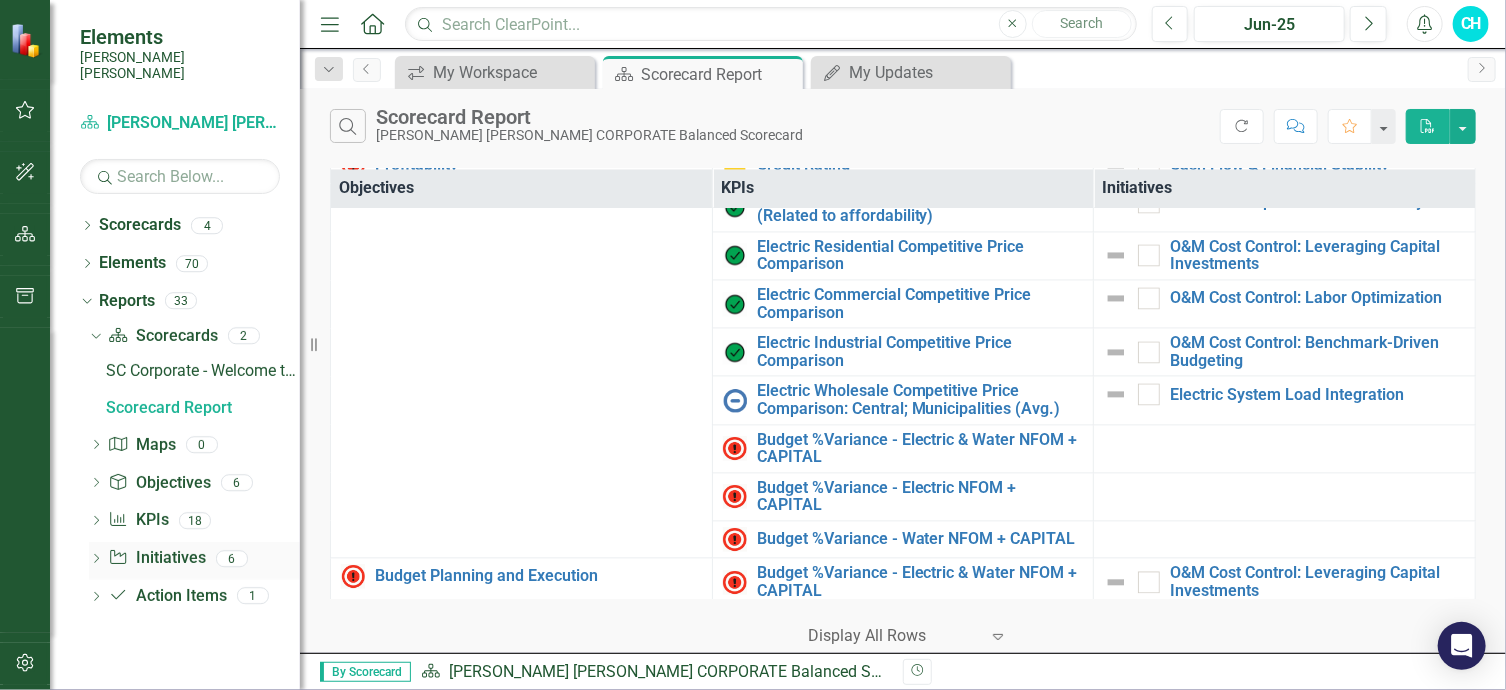 click on "6" at bounding box center (232, 558) 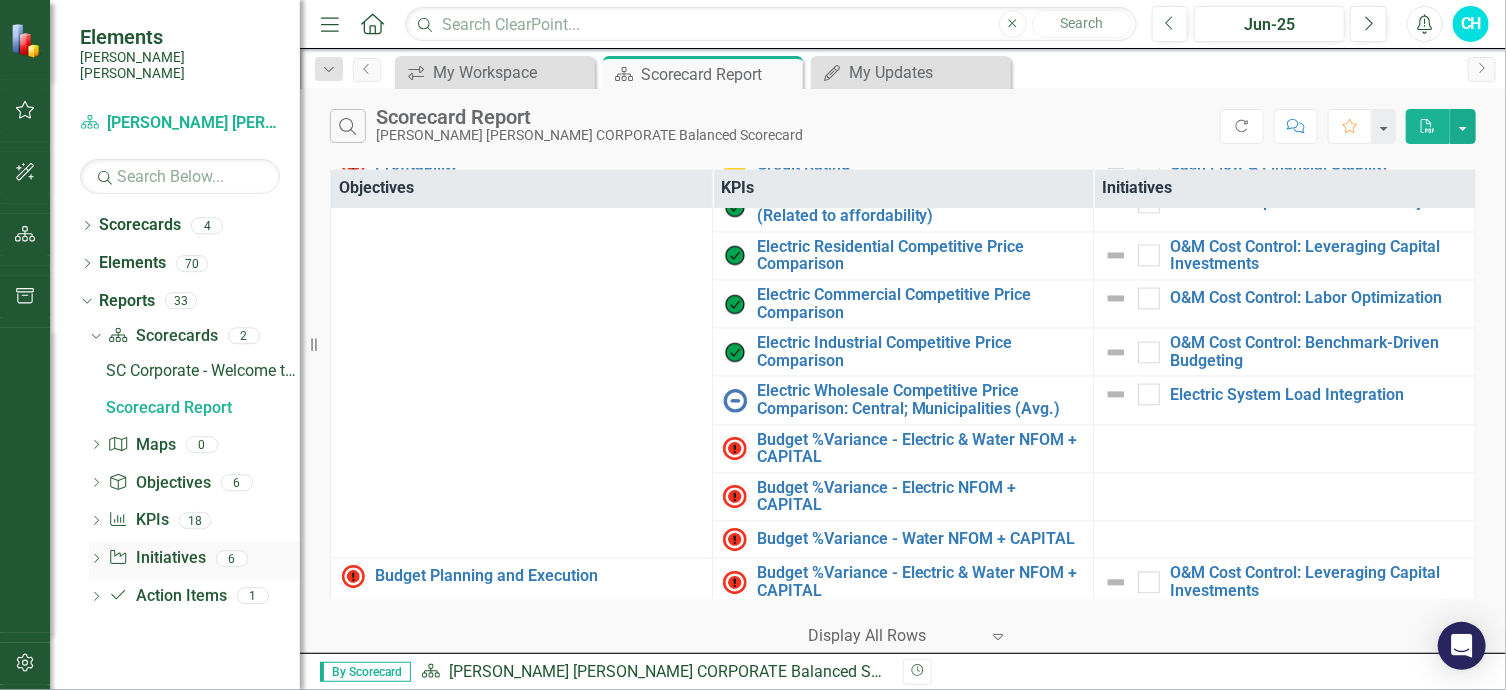 click on "Dropdown" 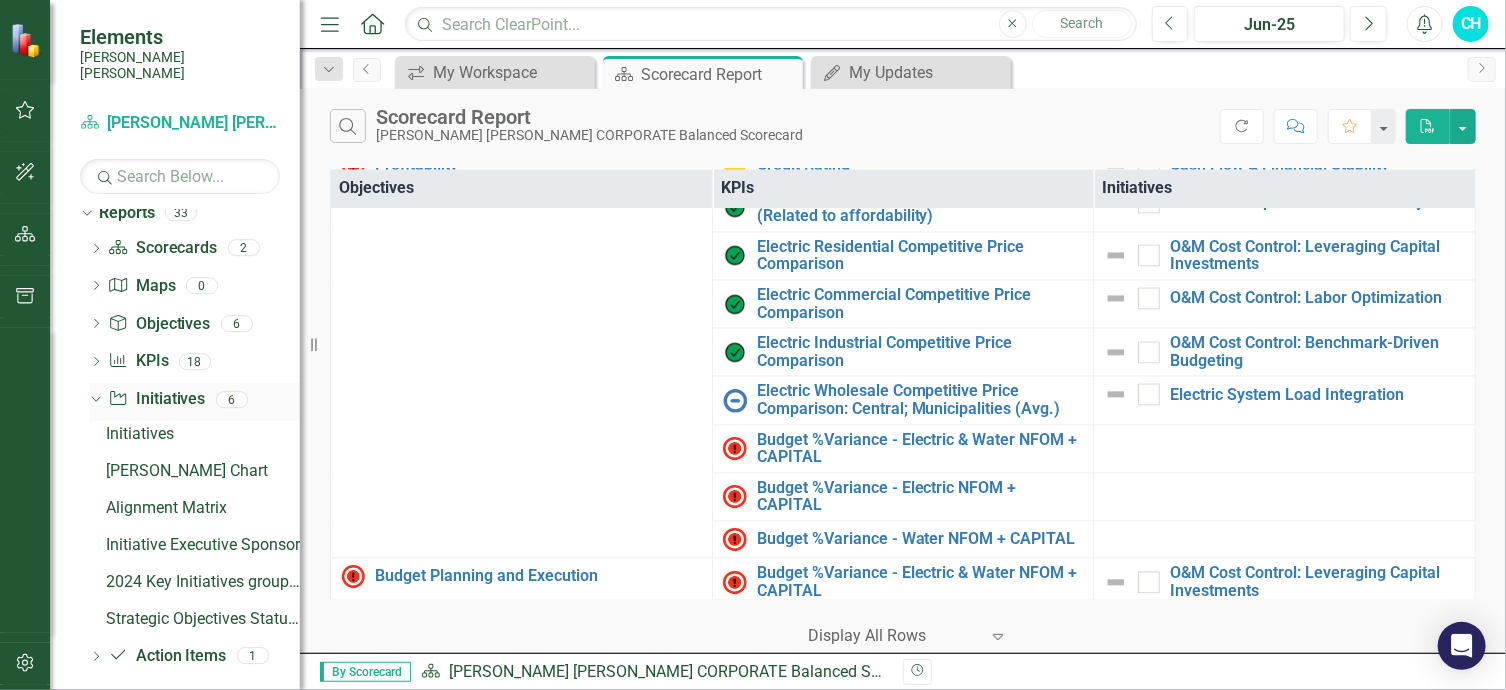 scroll, scrollTop: 87, scrollLeft: 0, axis: vertical 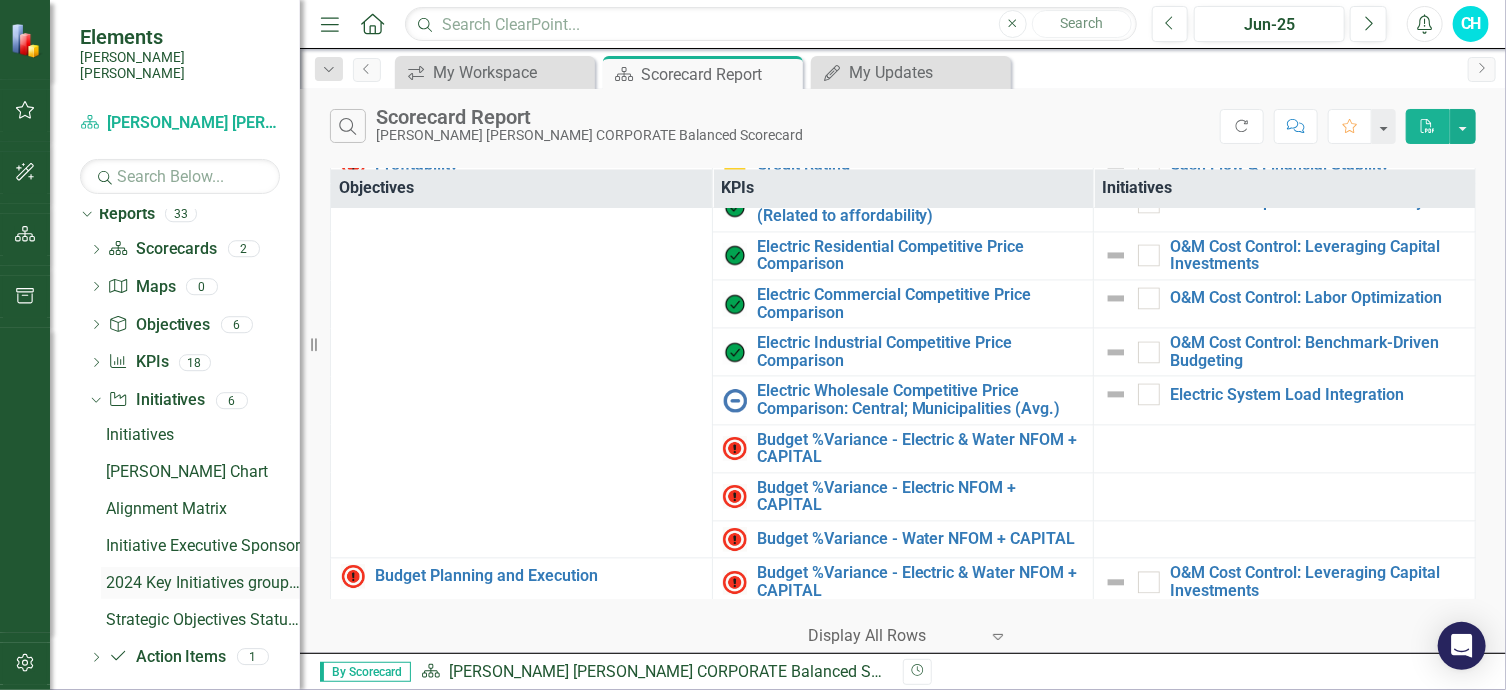 click on "2024 Key Initiatives grouped by the 4Ps" at bounding box center (203, 583) 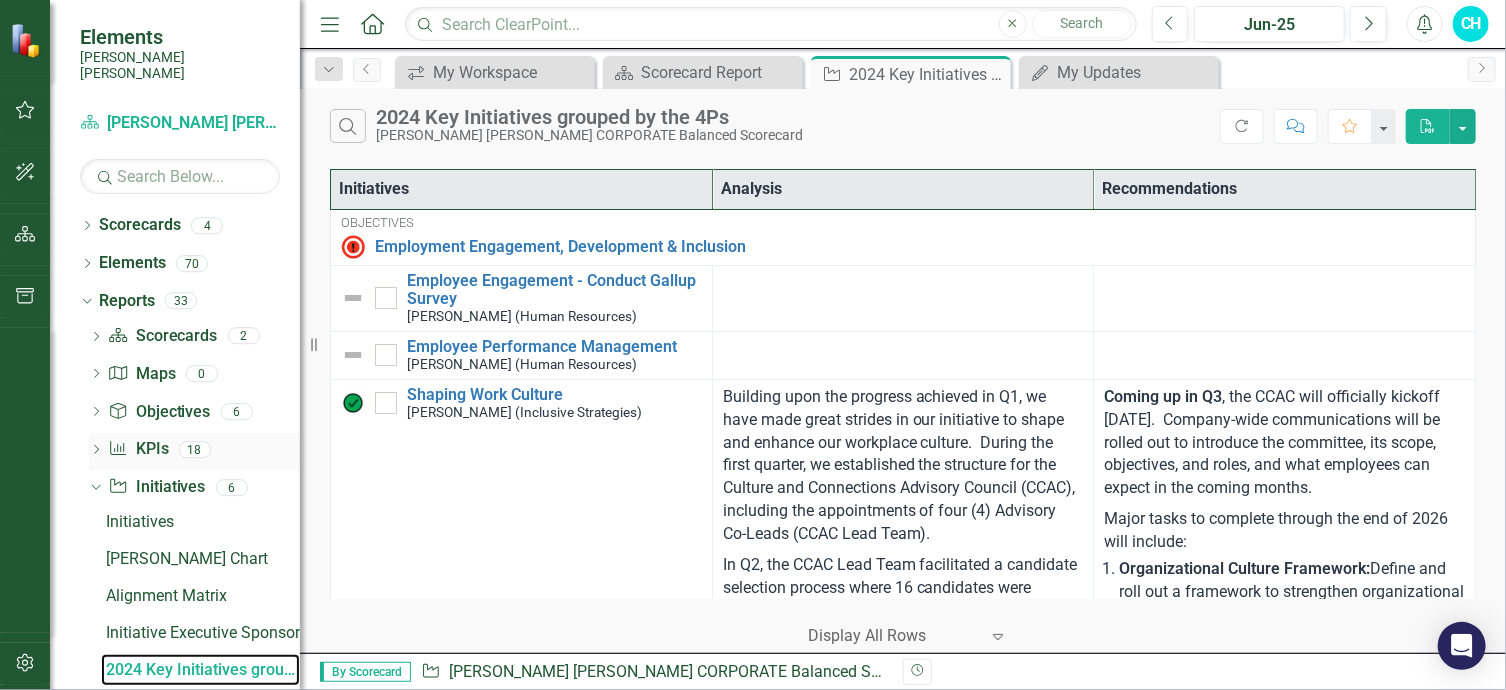scroll, scrollTop: 88, scrollLeft: 0, axis: vertical 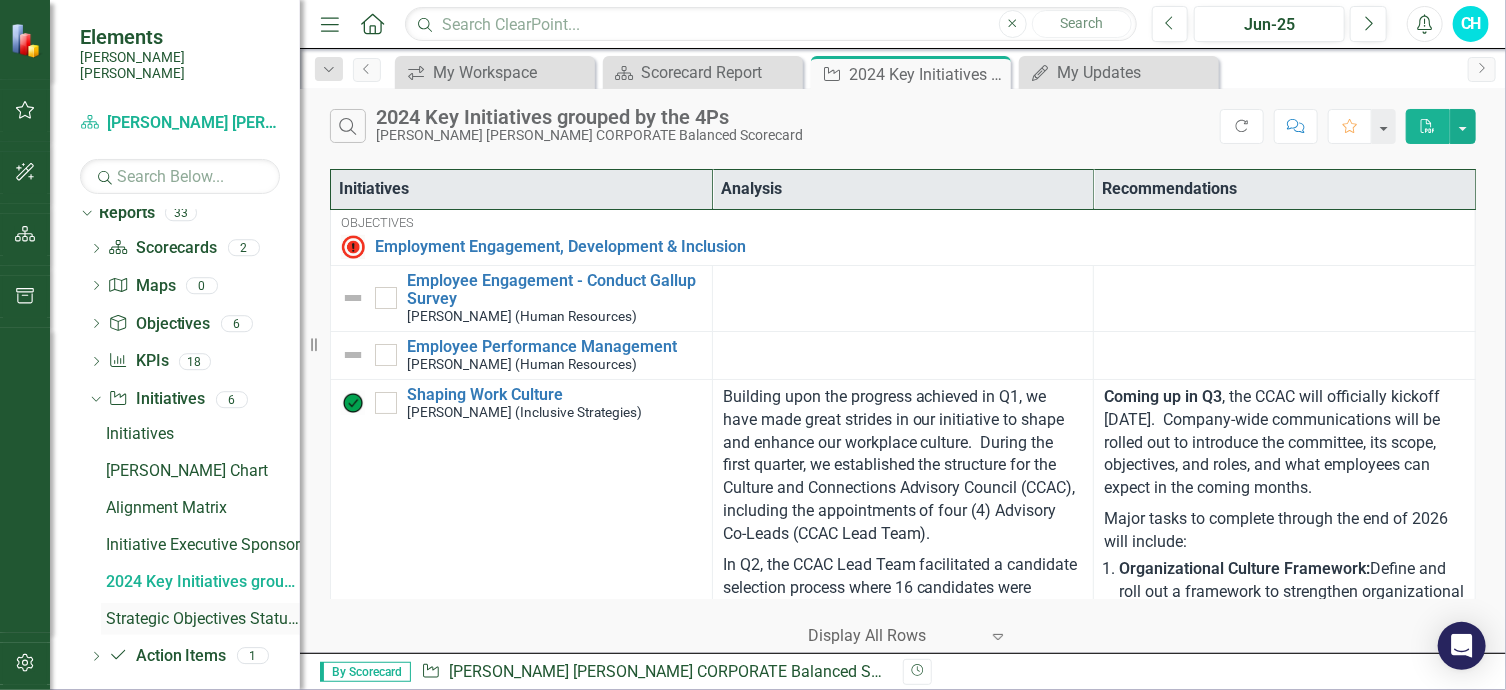 click on "Strategic Objectives Status Report" at bounding box center (203, 619) 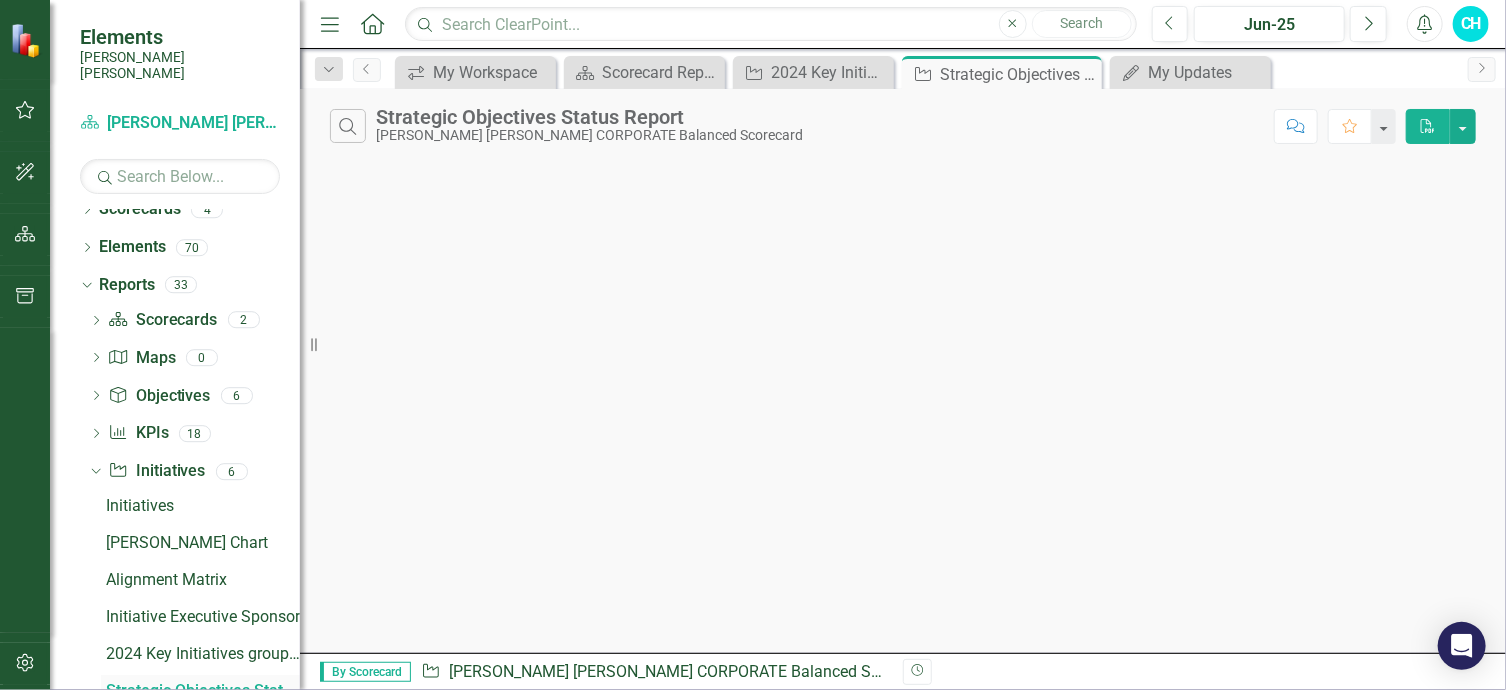 scroll, scrollTop: 16, scrollLeft: 0, axis: vertical 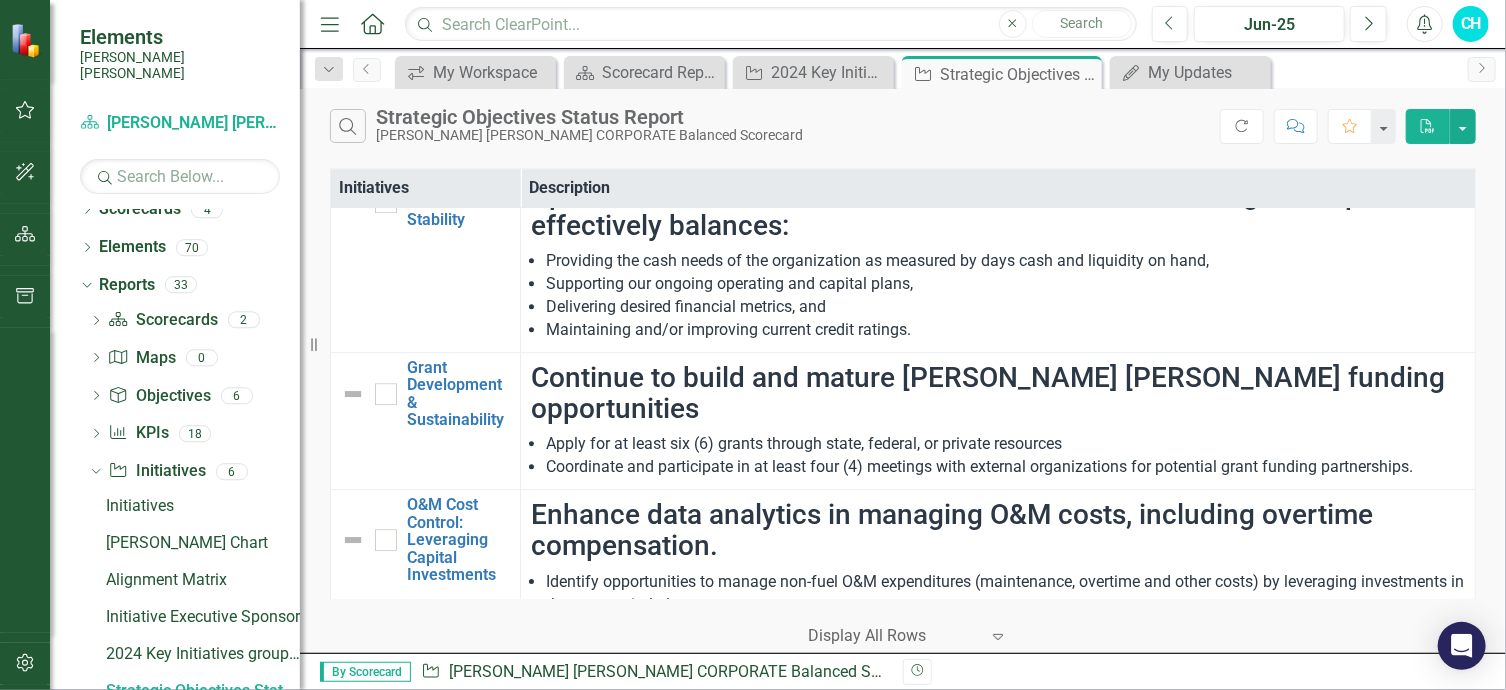 drag, startPoint x: 642, startPoint y: 511, endPoint x: 1497, endPoint y: 121, distance: 939.7473 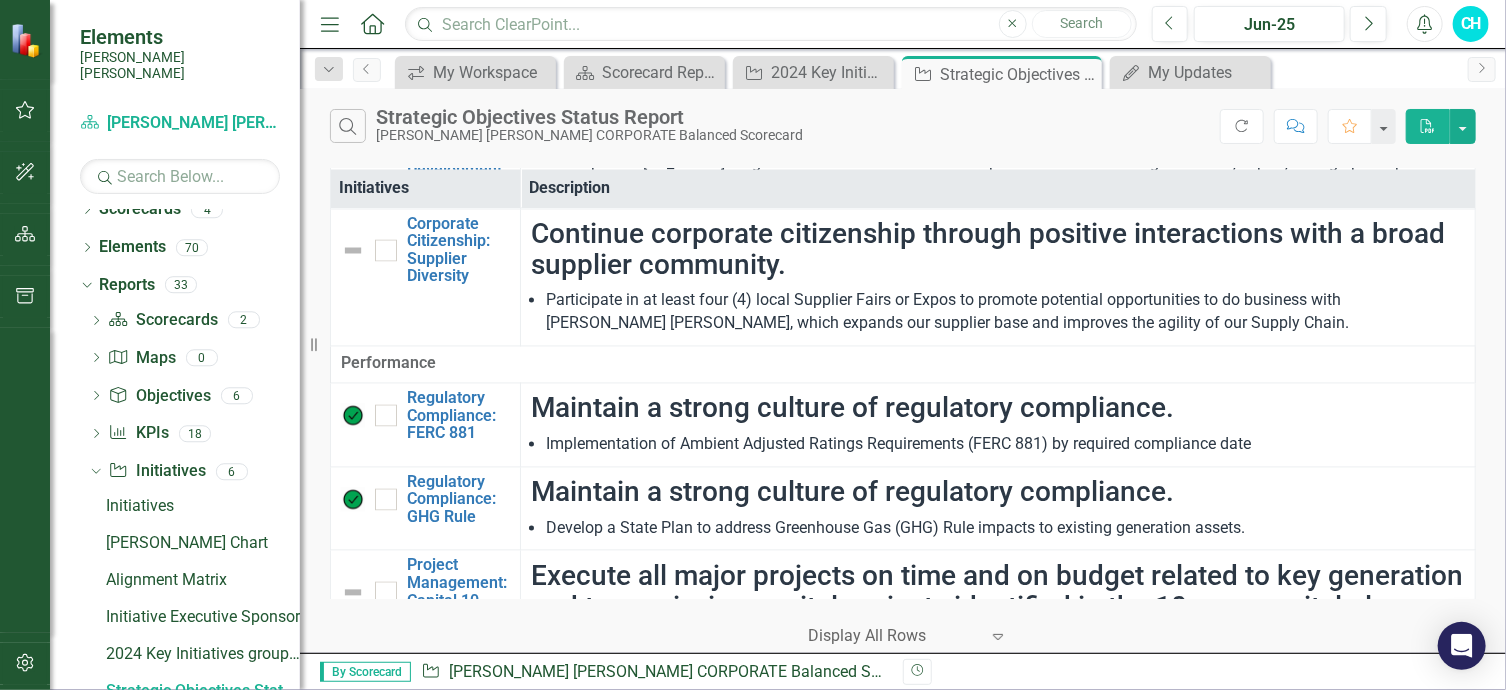scroll, scrollTop: 0, scrollLeft: 0, axis: both 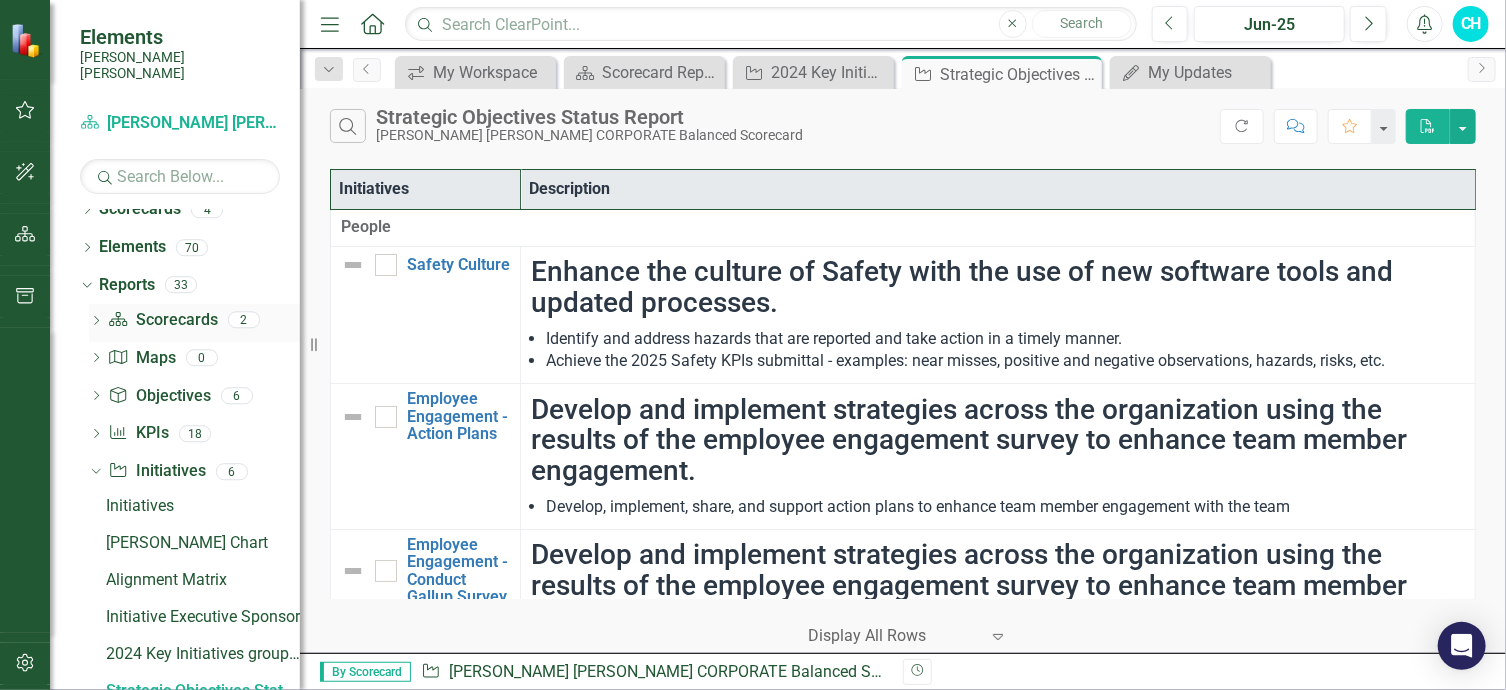 click on "Dropdown" 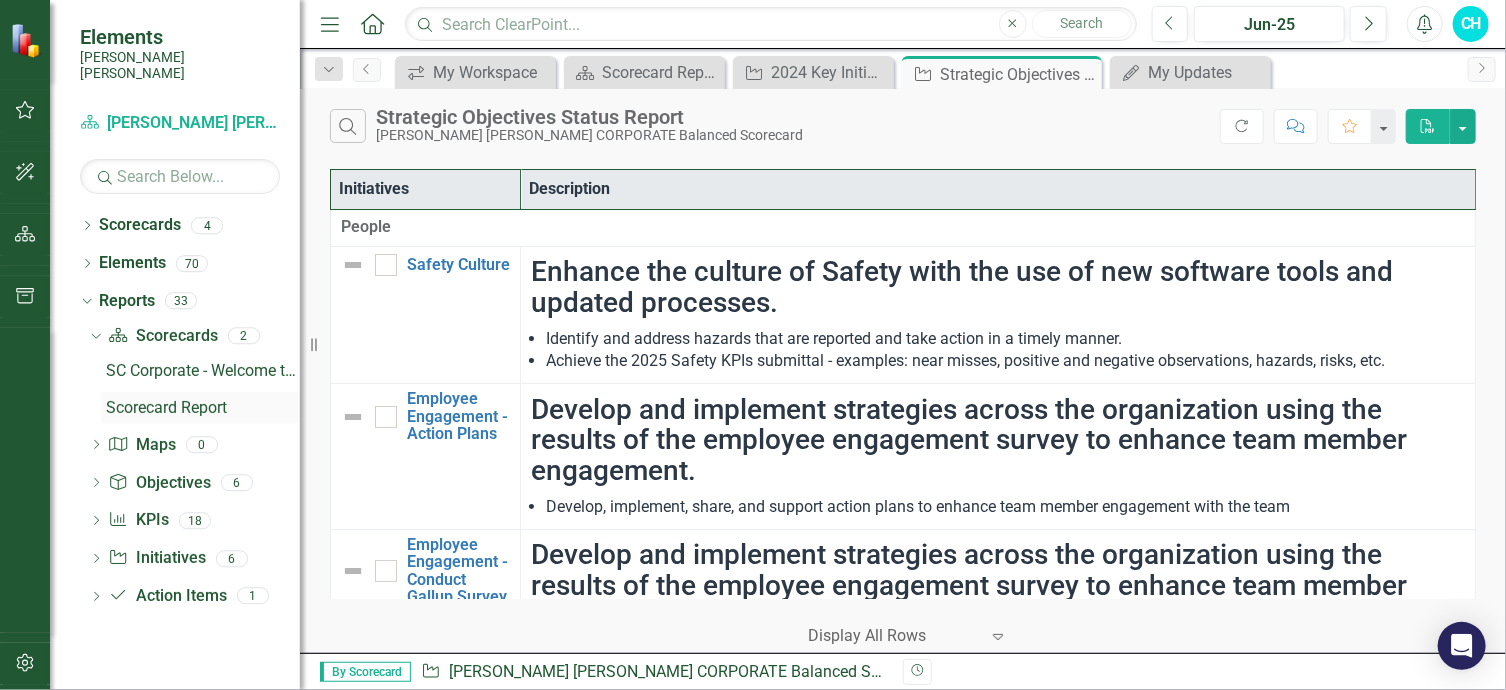 click on "Scorecard Report" at bounding box center [203, 408] 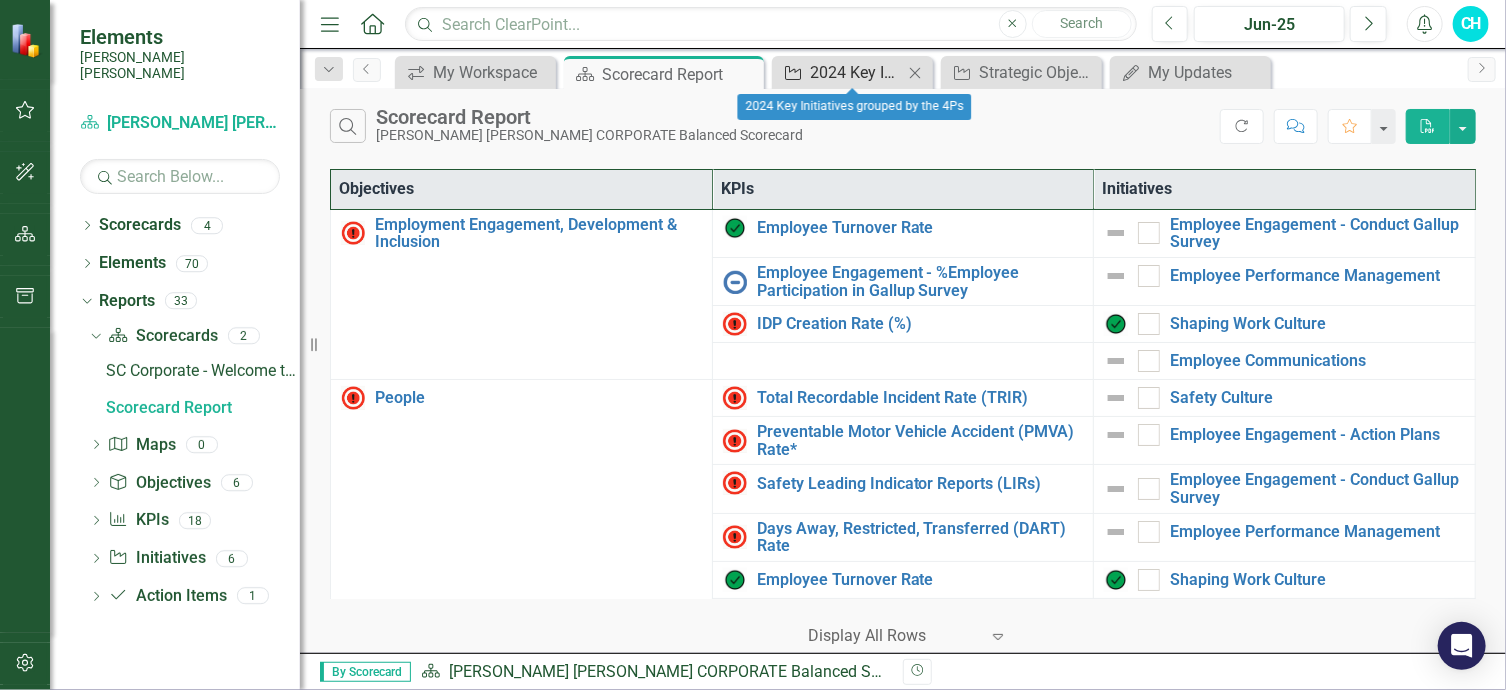 click on "2024 Key Initiatives grouped by the 4Ps" at bounding box center (856, 72) 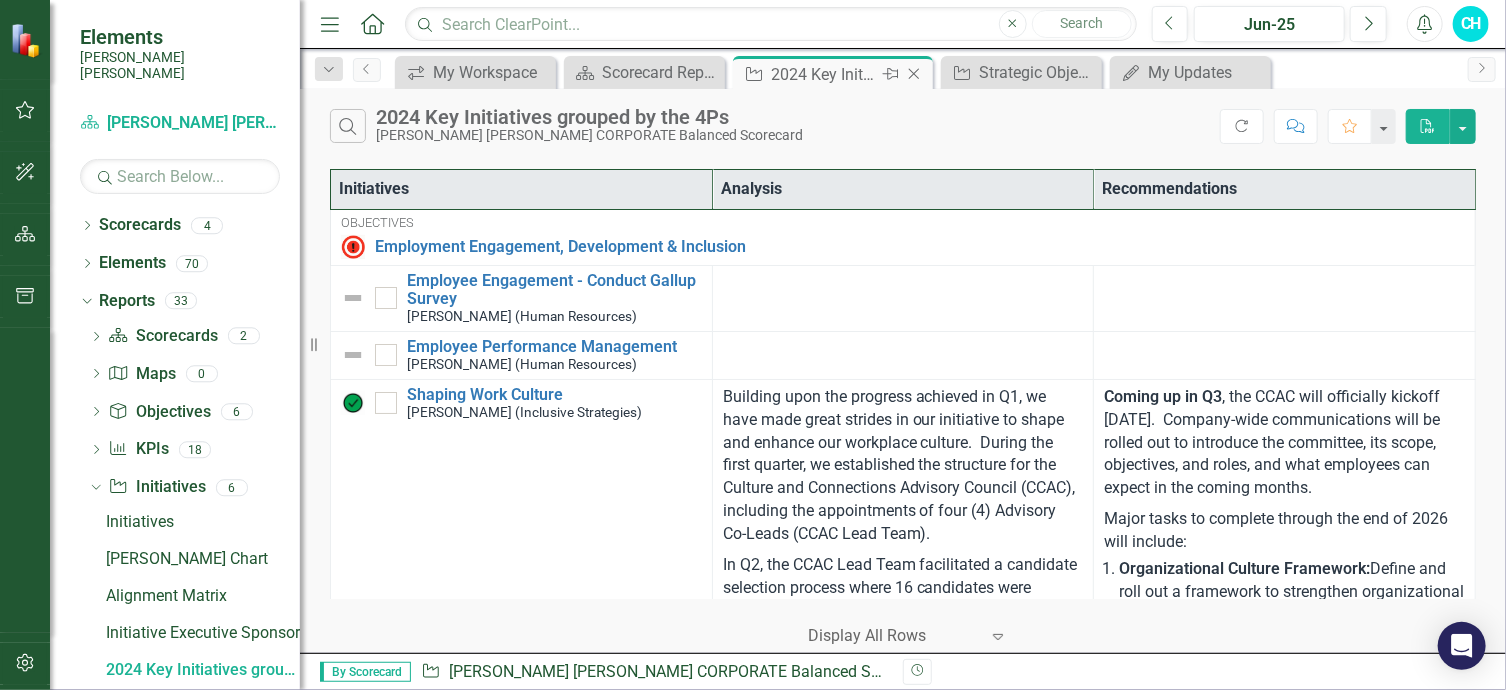 scroll, scrollTop: 0, scrollLeft: 0, axis: both 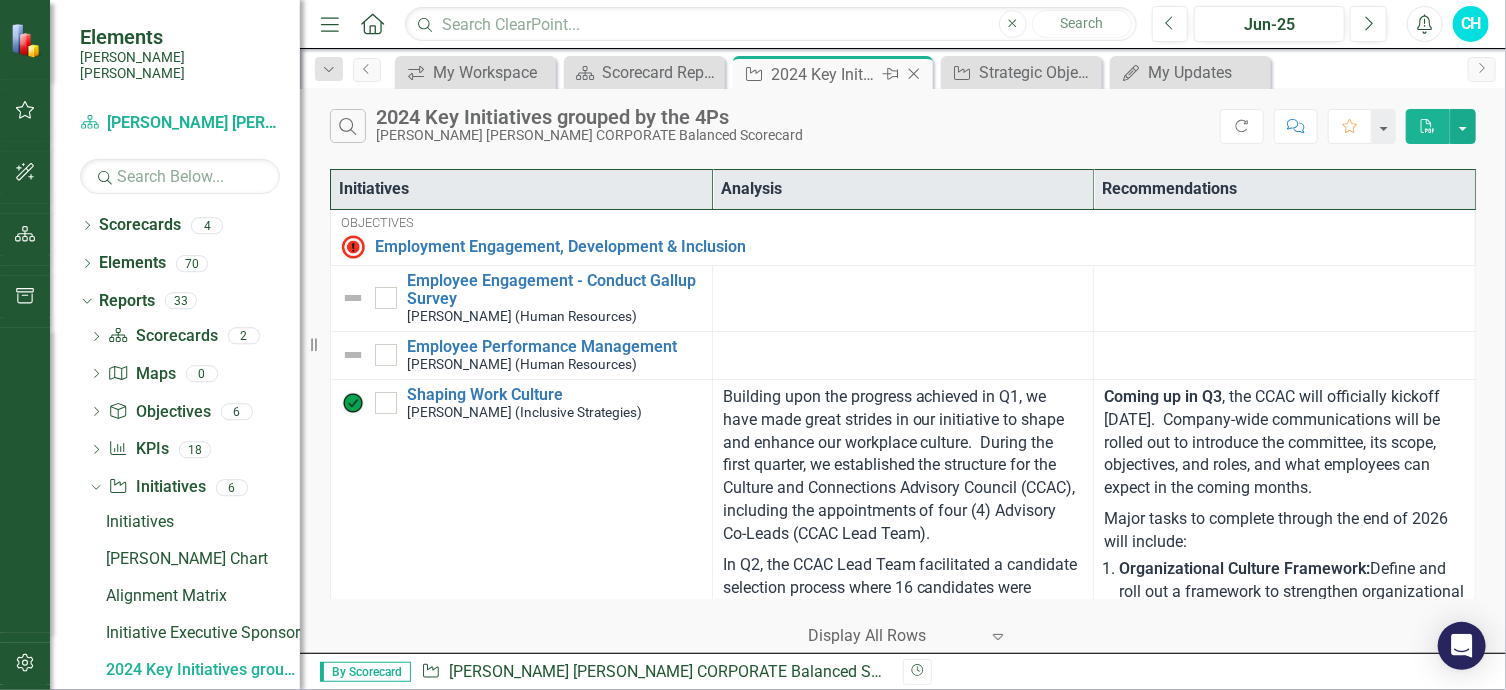 click on "Close" 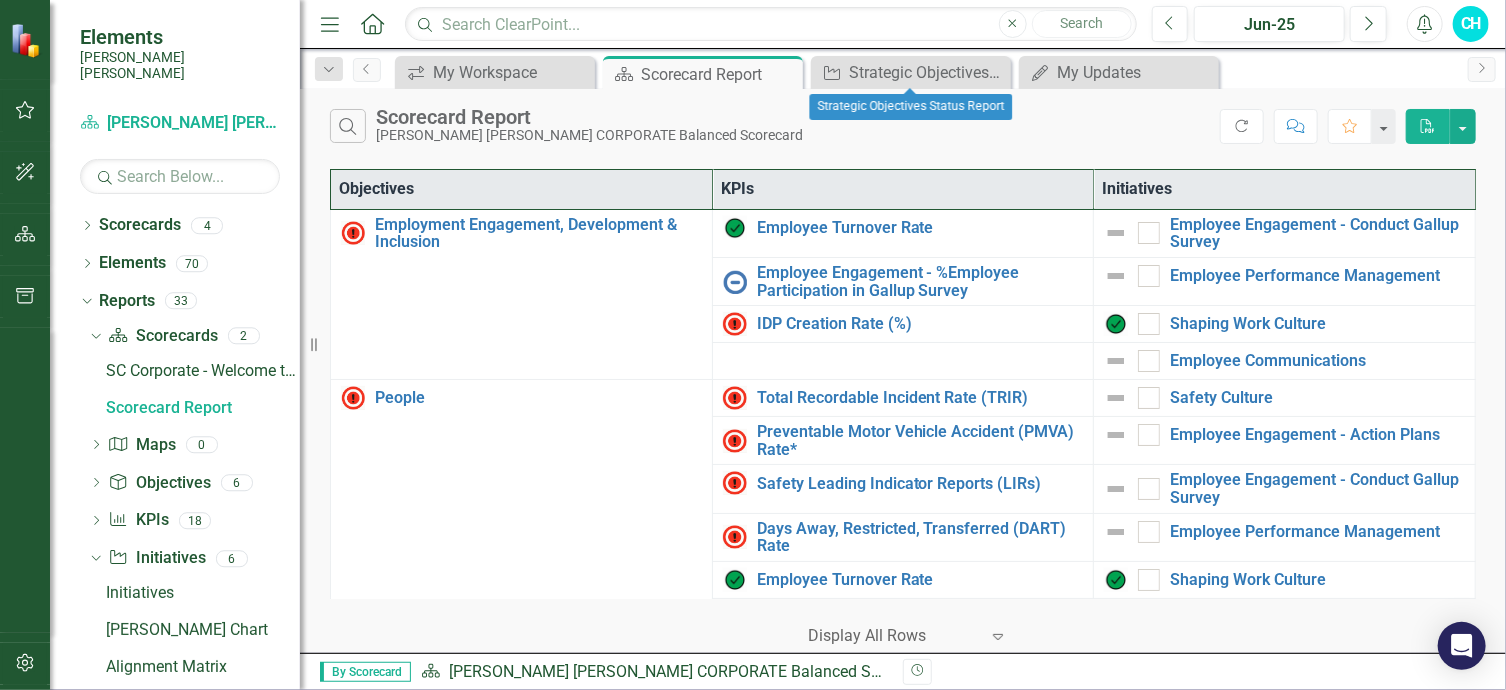 scroll, scrollTop: 0, scrollLeft: 0, axis: both 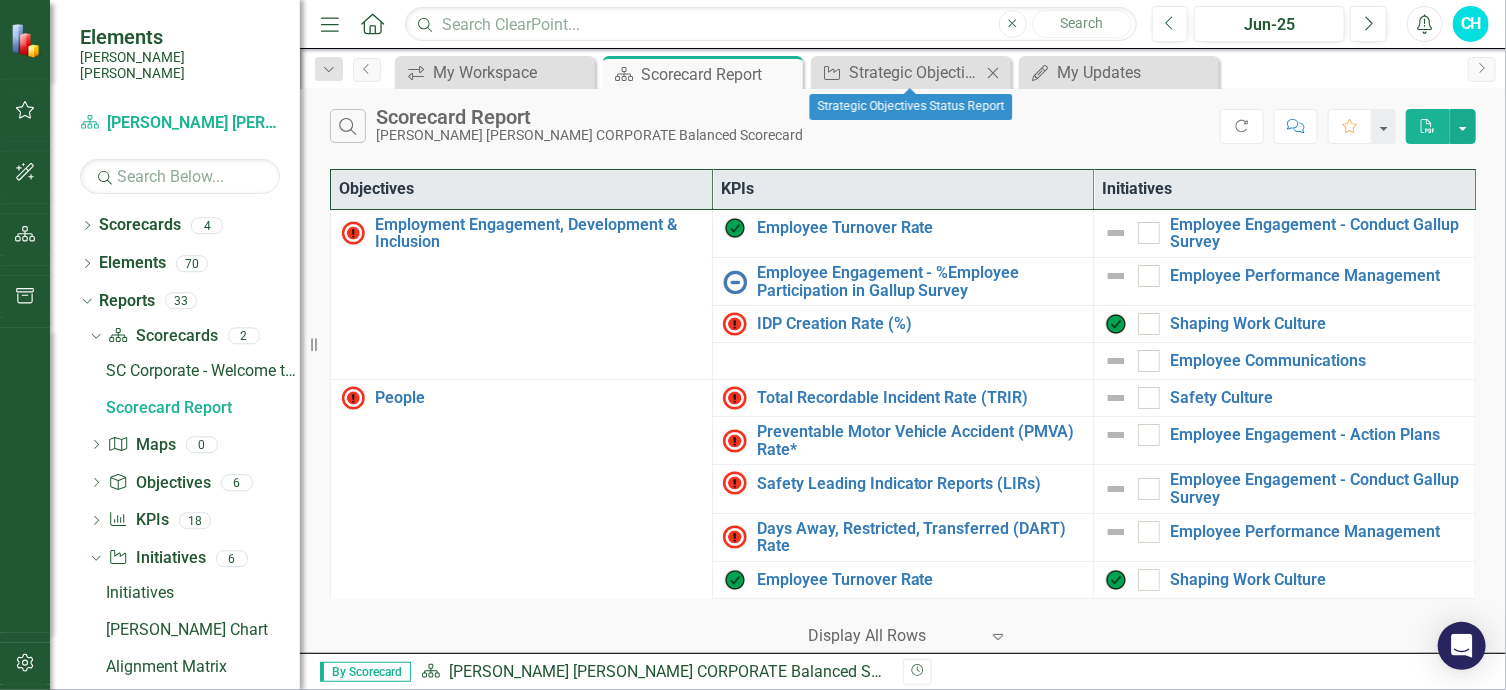 click on "Close" 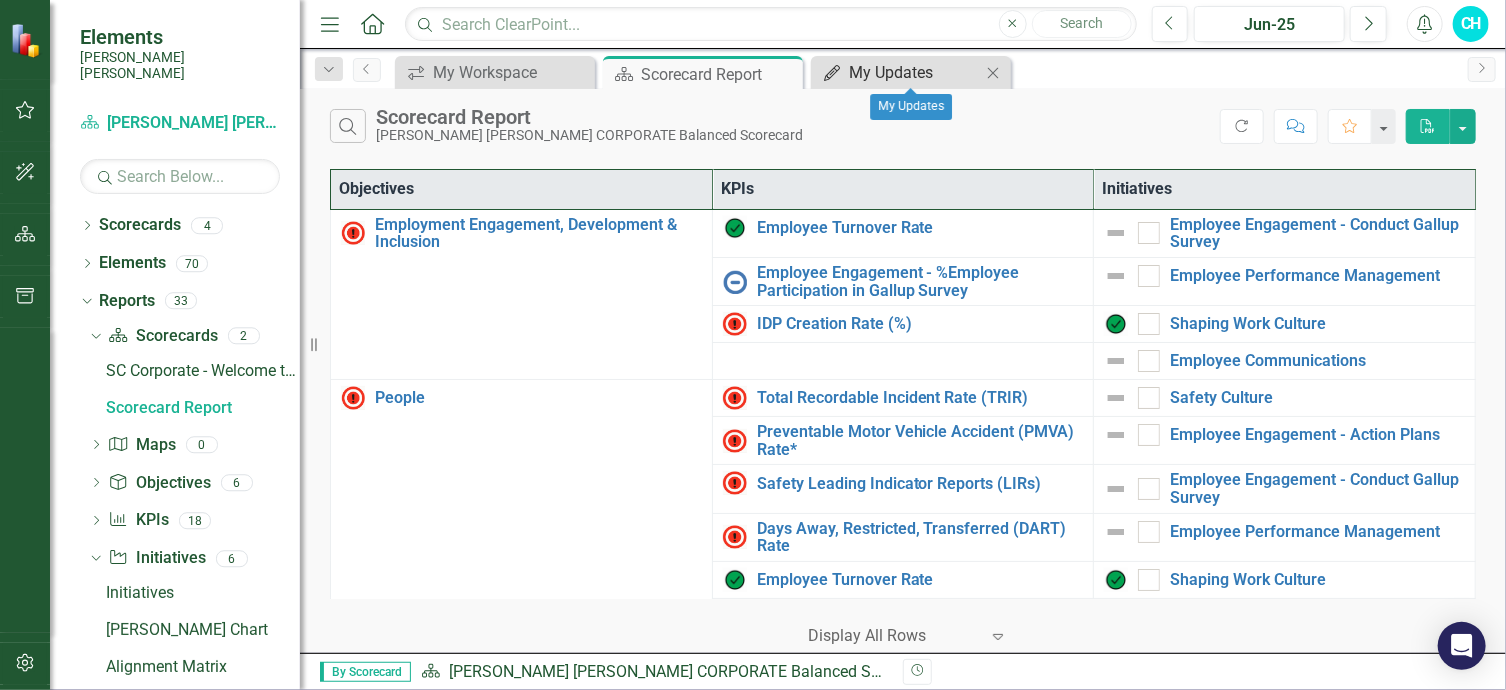 click on "My Updates" at bounding box center [915, 72] 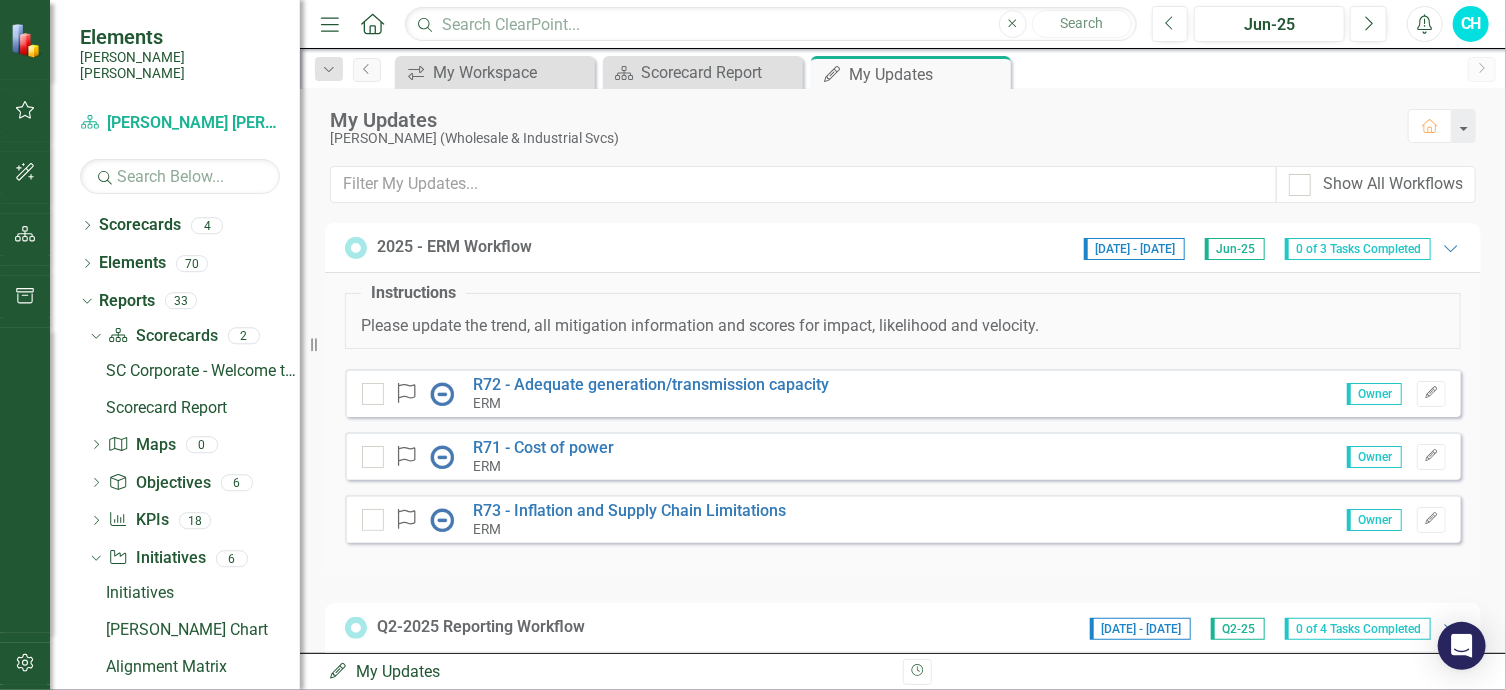click on "Jun-25" at bounding box center (1235, 249) 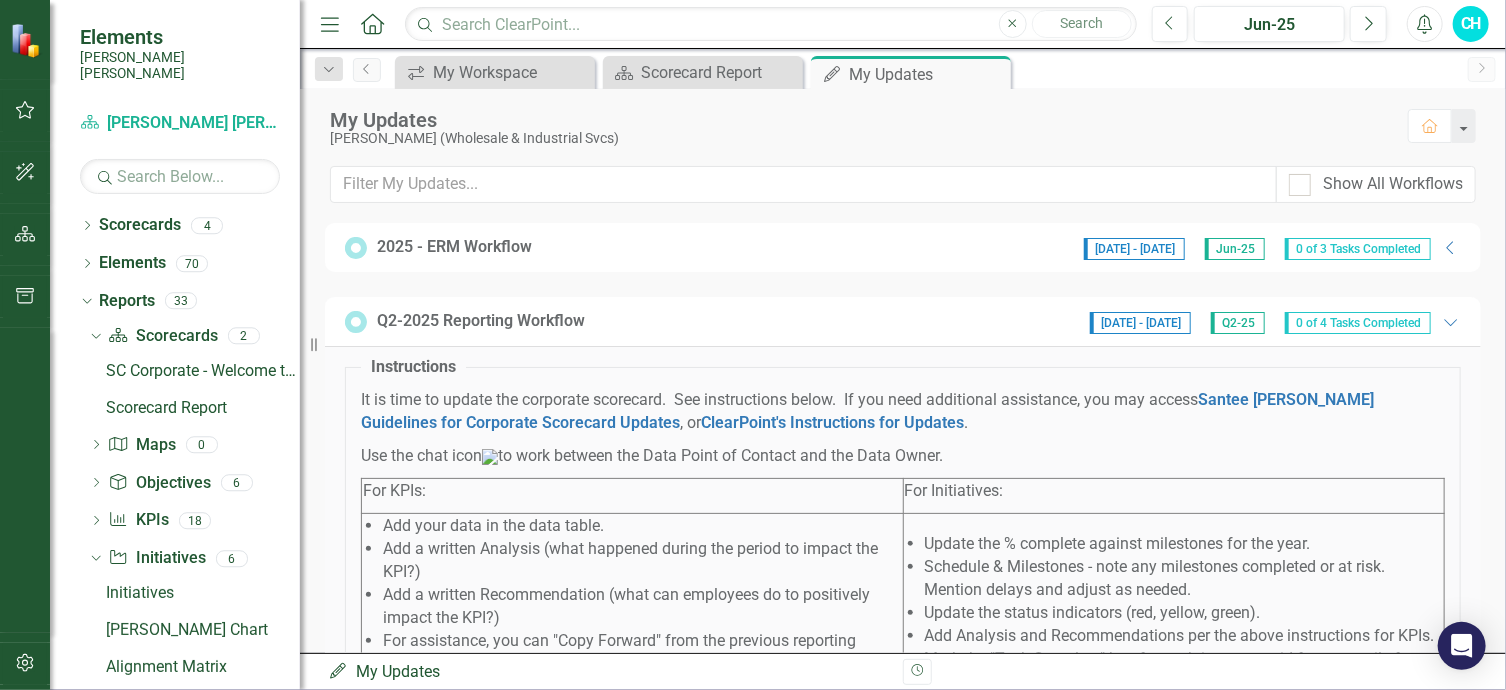 click on "Jun-25" at bounding box center (1235, 249) 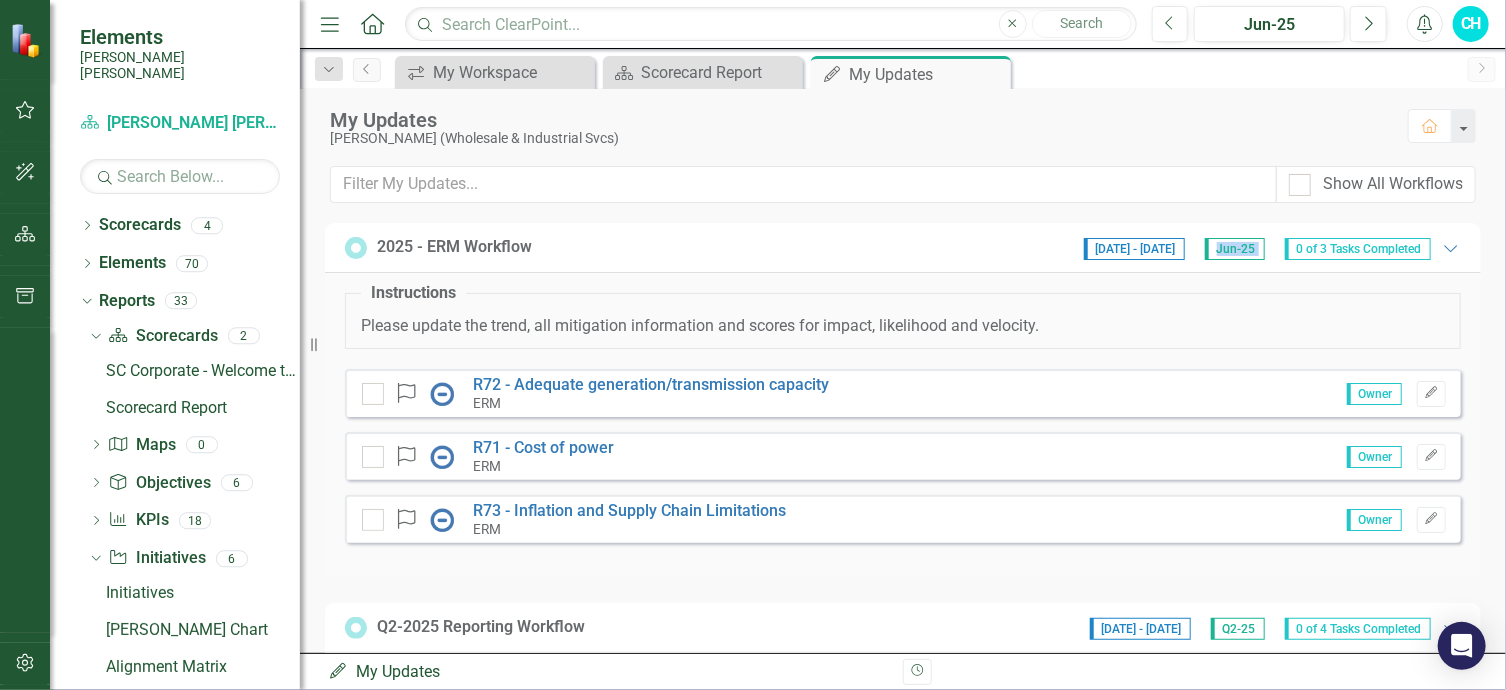 click on "Jun-25" at bounding box center (1235, 249) 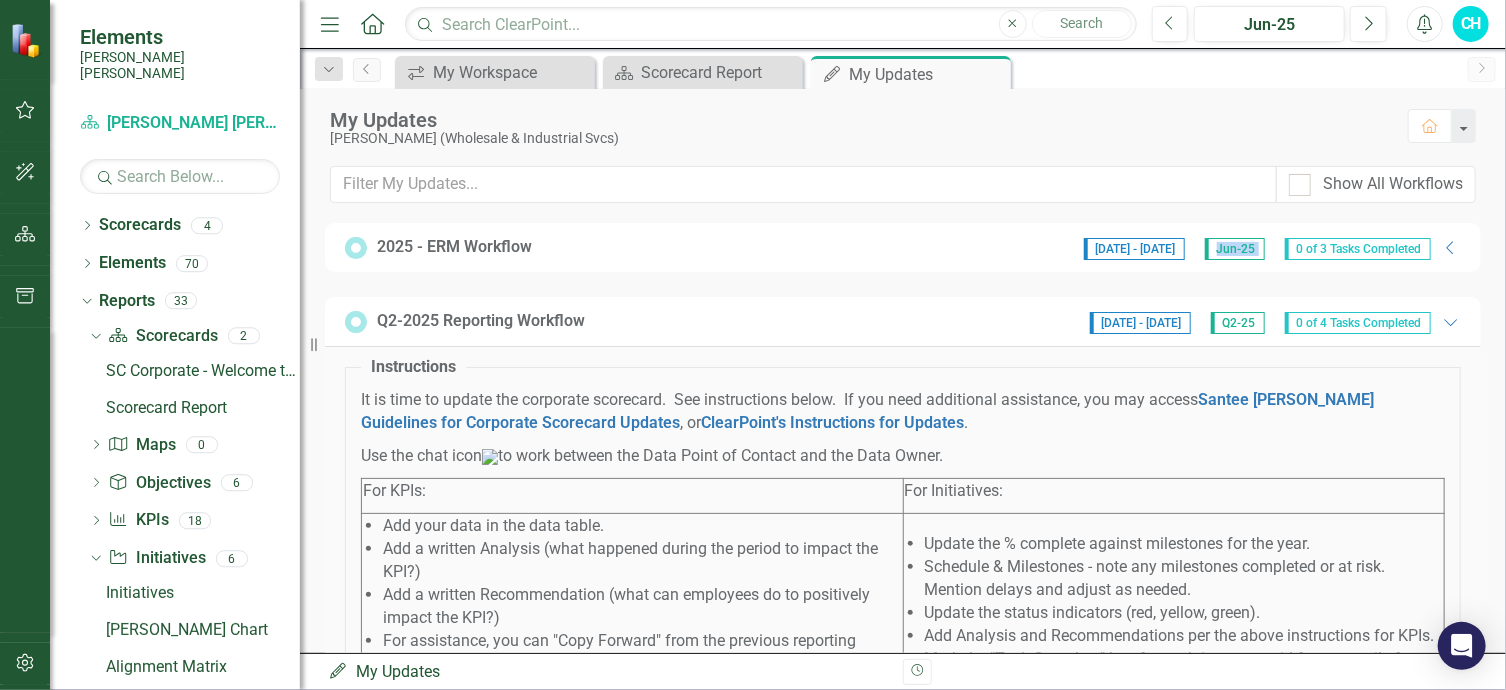 click on "Jun-25" at bounding box center [1235, 249] 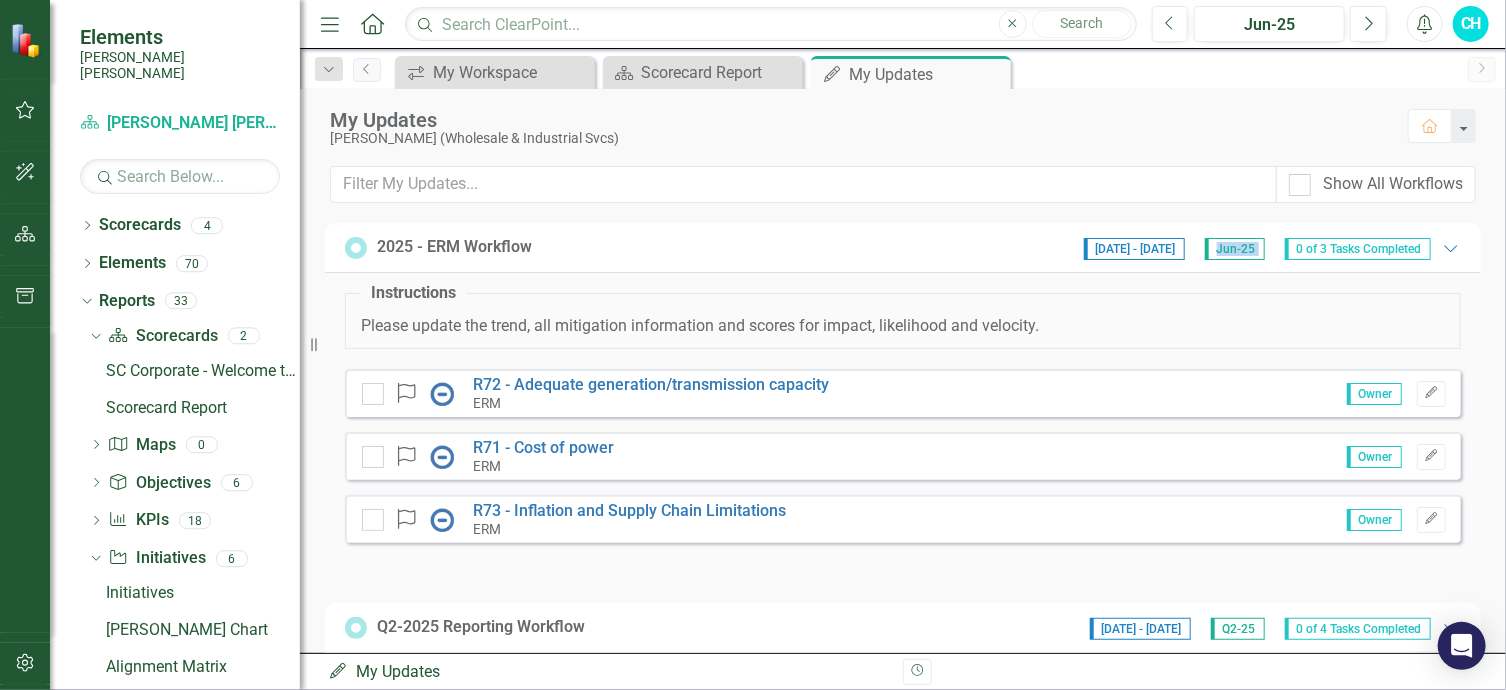 click on "Jun-25" at bounding box center [1235, 249] 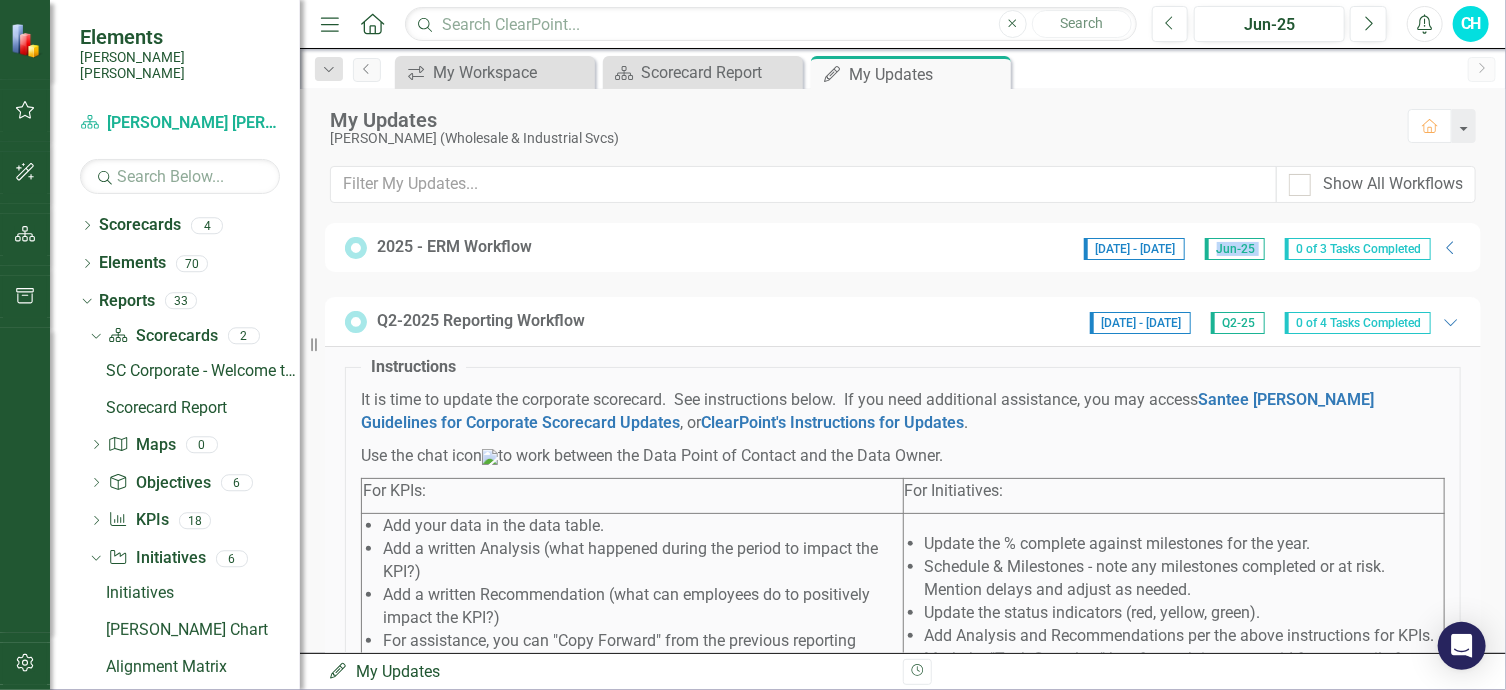 click on "Instructions It is time to update the corporate scorecard.  See instructions below.  If you need additional assistance, you may access  [PERSON_NAME] [PERSON_NAME] Guidelines for Corporate Scorecard Updates , or  ClearPoint's Instructions for Updates .
Use the chat icon   to work between the Data Point of Contact and the Data Owner.
For KPIs:
For Initiatives:
Add your data in the data table.
Add a written Analysis (what happened during the period to impact the KPI?)
Add a written Recommendation (what can employees do to positively impact the KPI?)
For assistance, you can "Copy Forward" from the previous reporting period or use "AI" for suggested wording.
Status indicators should automatically calculate.
Mark the "Task Complete" box for each item to avoid future emails for this task.
Update the % complete against milestones for the year.
Schedule & Milestones - note any milestones completed or at risk.  Mention delays and adjust as needed.
KPI" at bounding box center [903, 725] 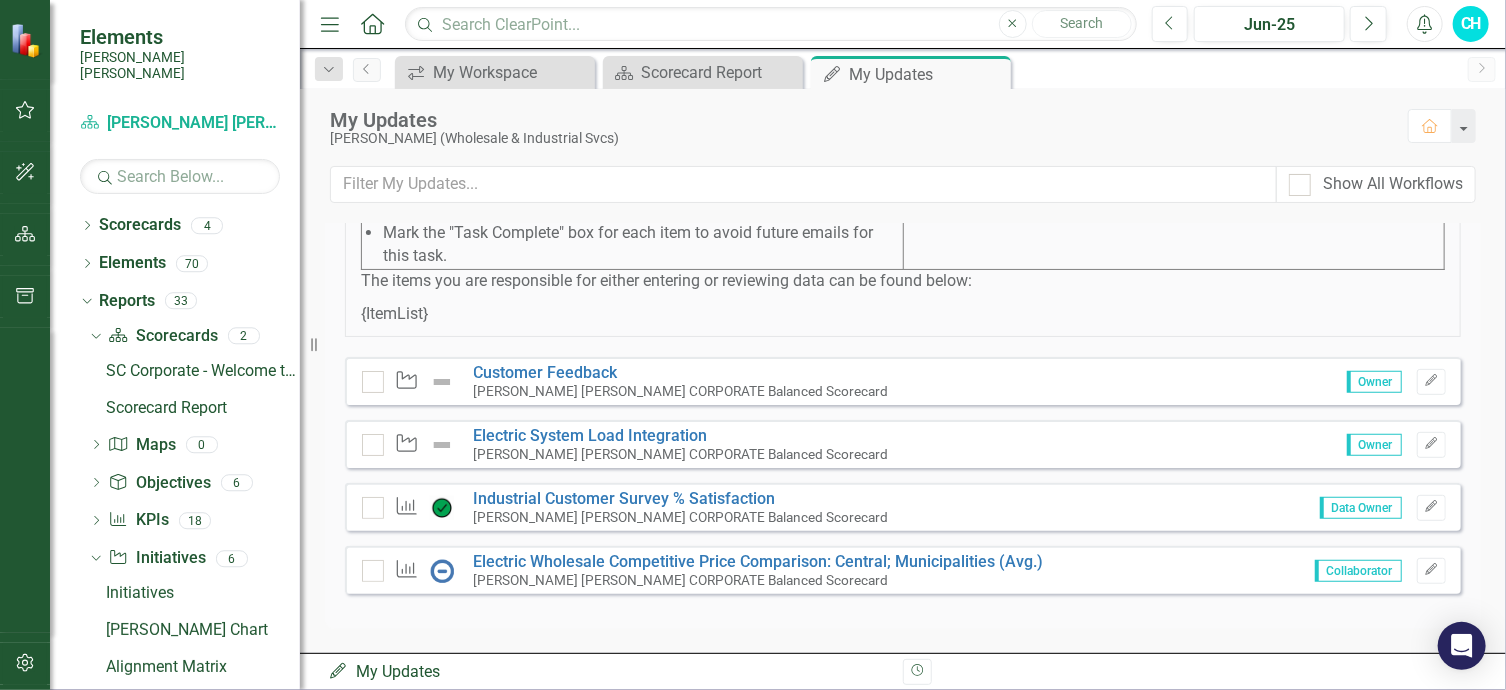 scroll, scrollTop: 488, scrollLeft: 0, axis: vertical 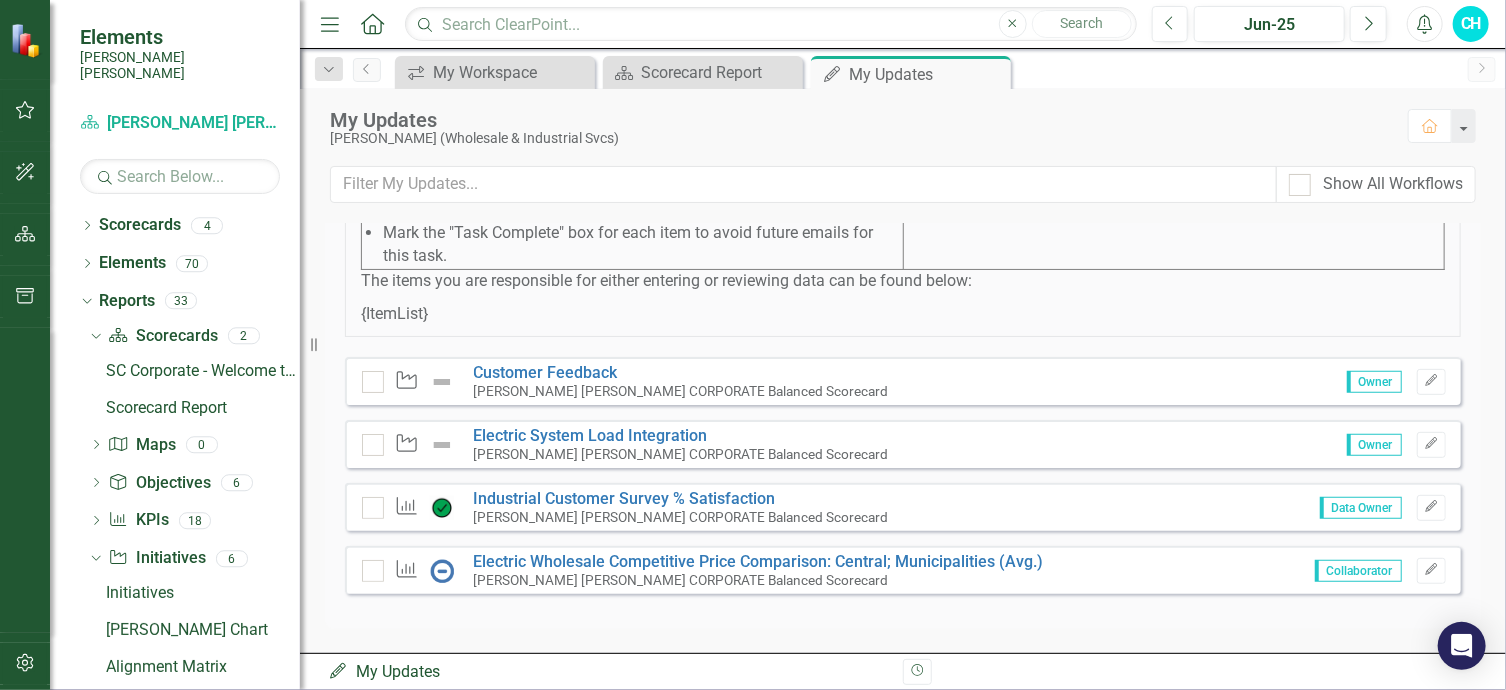 click on "[PERSON_NAME] [PERSON_NAME] CORPORATE Balanced Scorecard" at bounding box center (681, 454) 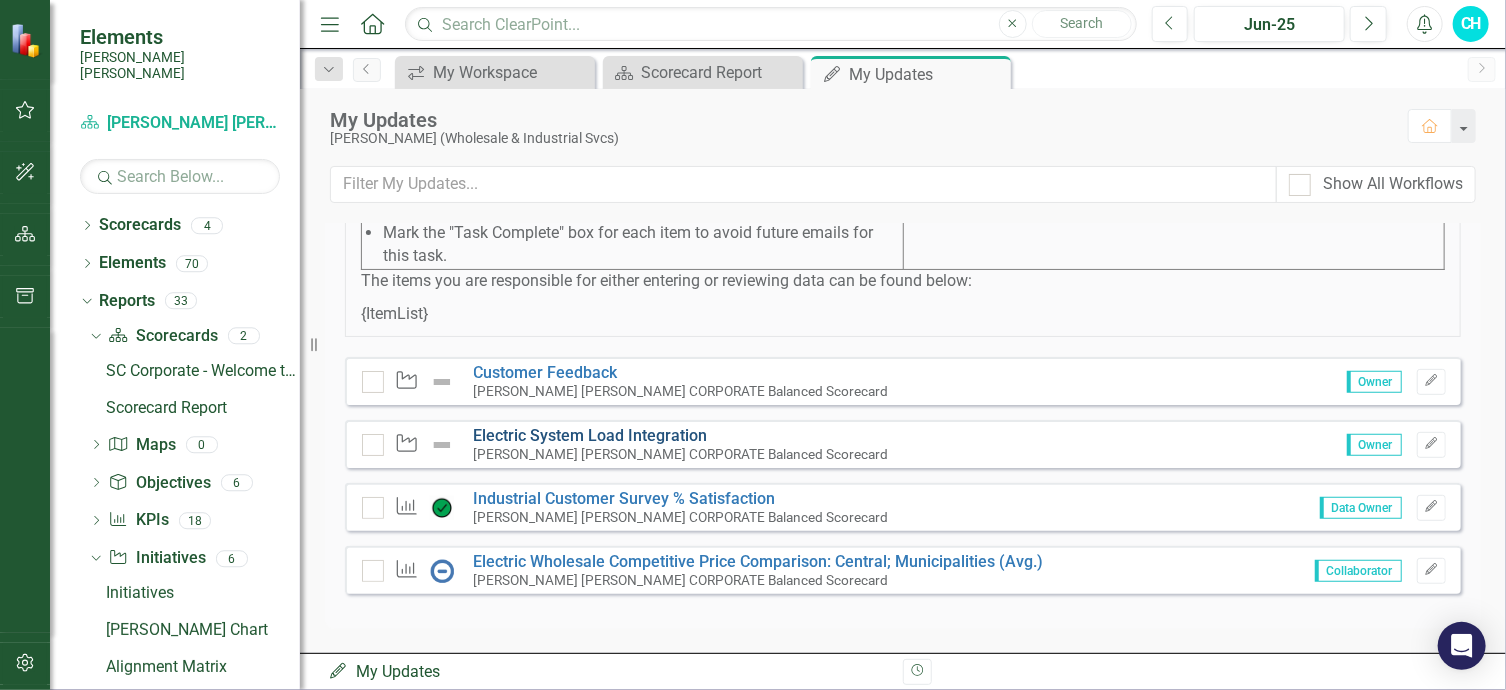 click on "Electric System Load Integration" at bounding box center (591, 435) 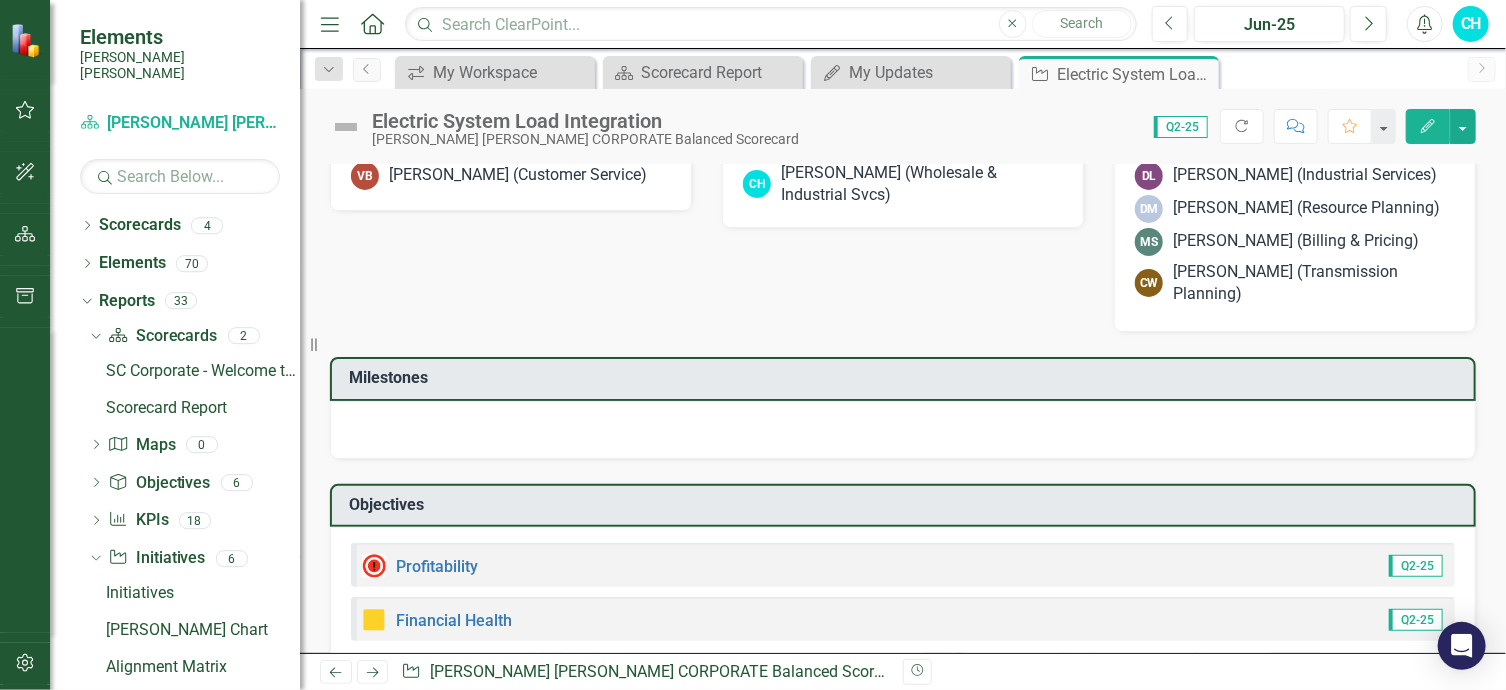 scroll, scrollTop: 732, scrollLeft: 0, axis: vertical 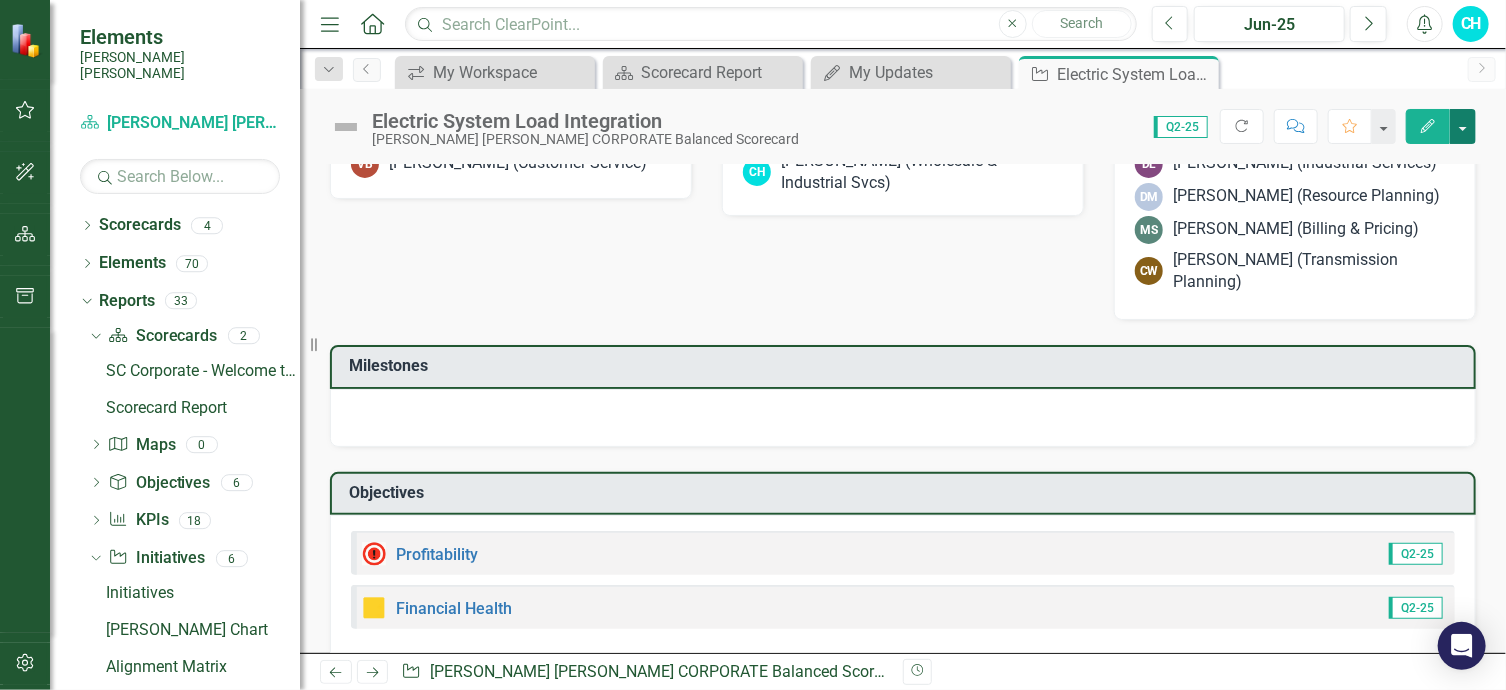 click at bounding box center (1463, 126) 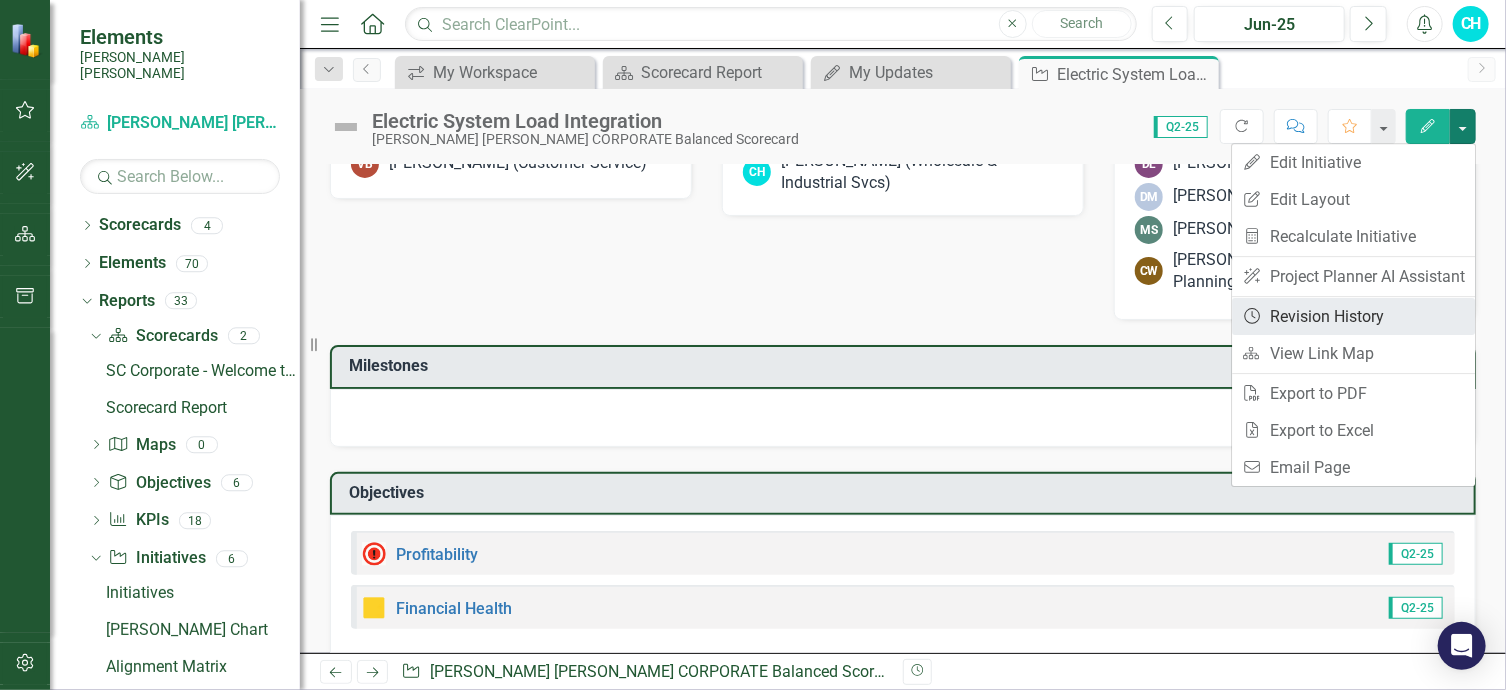 click on "Revision History Revision History" at bounding box center [1353, 316] 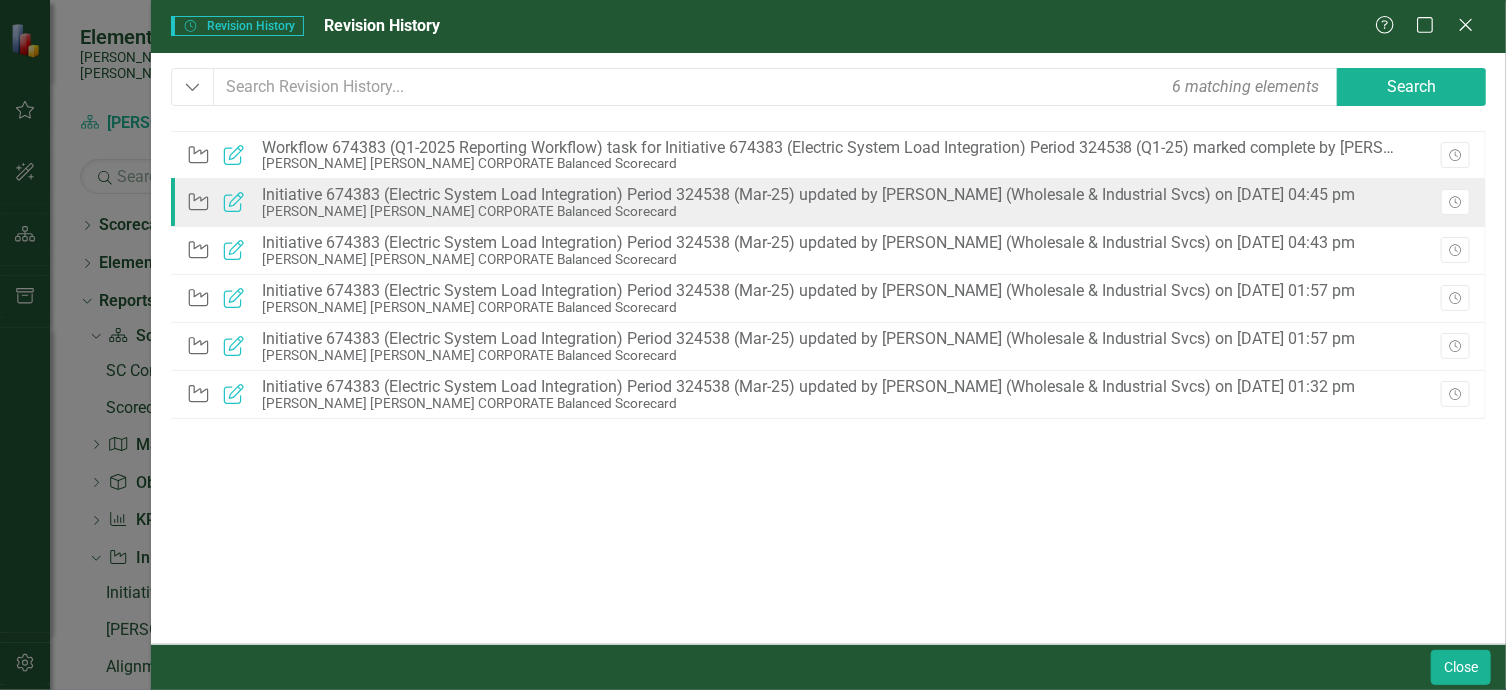 click on "Initiative 674383 (Electric System Load Integration) Period 324538 (Mar-25) updated by [PERSON_NAME] (Wholesale & Industrial Svcs) on [DATE] 04:45 pm" at bounding box center [809, 195] 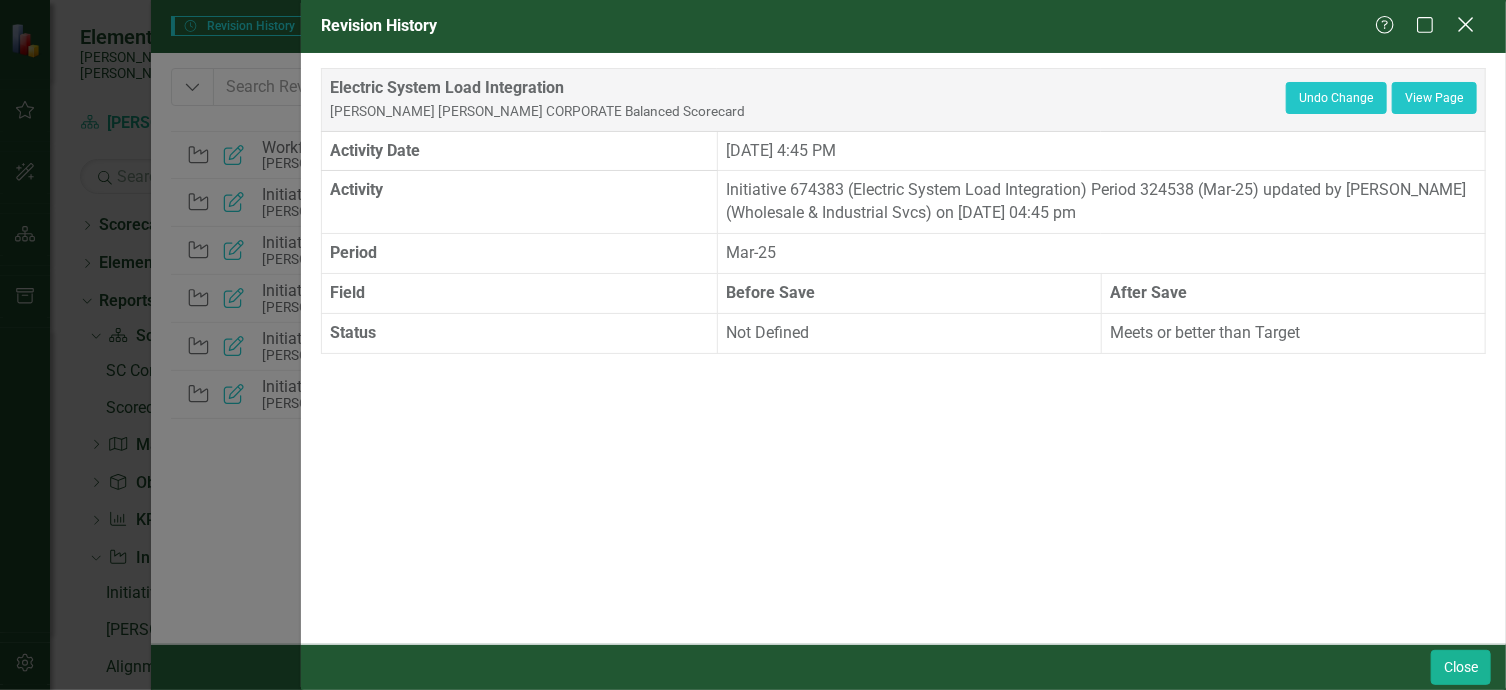click on "Close" 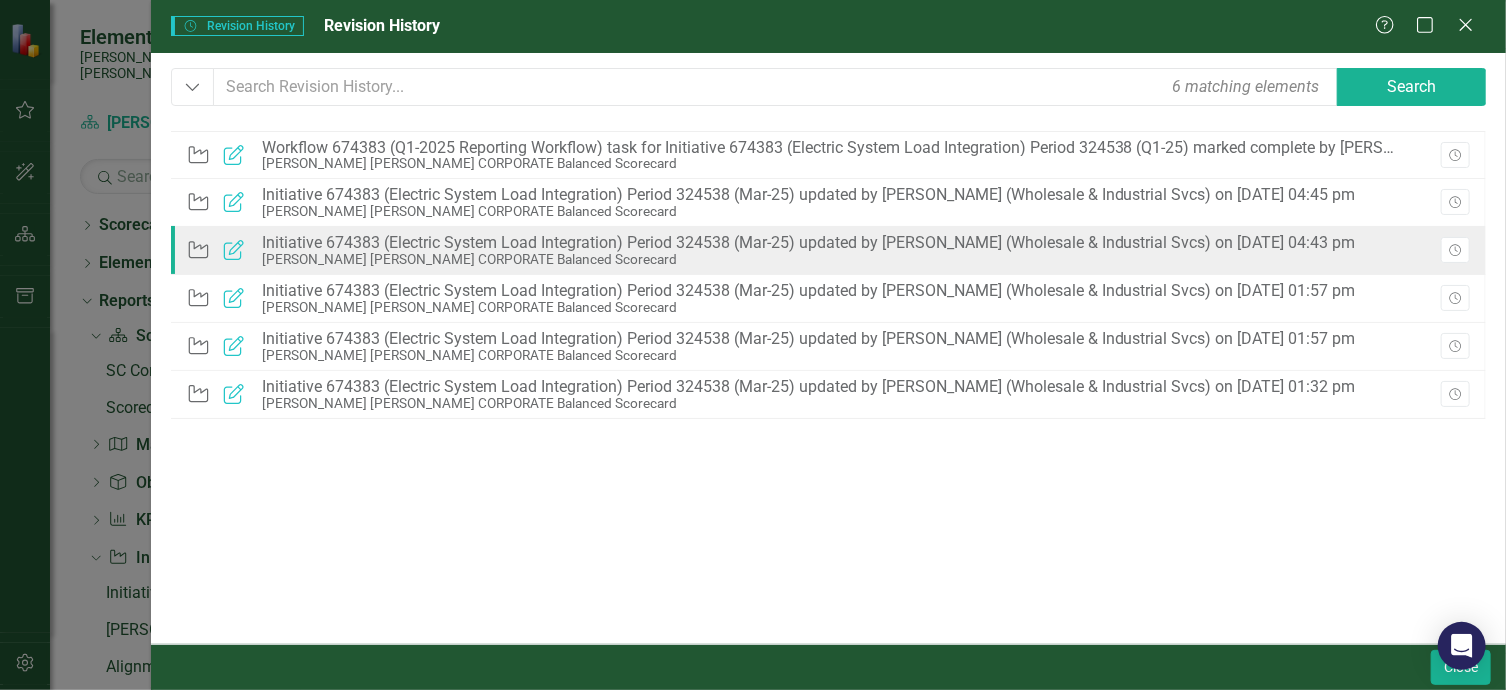 click on "[PERSON_NAME] [PERSON_NAME] CORPORATE Balanced Scorecard" at bounding box center (809, 259) 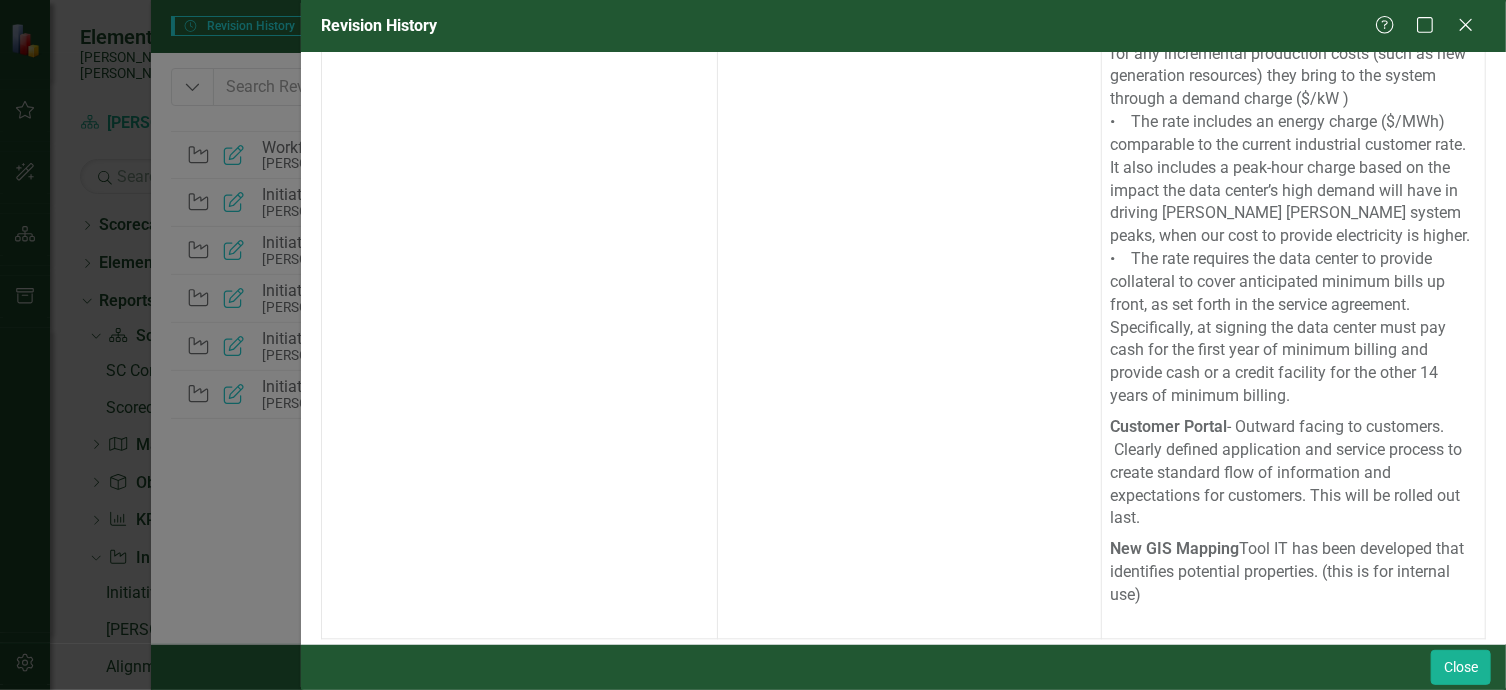 scroll, scrollTop: 2048, scrollLeft: 0, axis: vertical 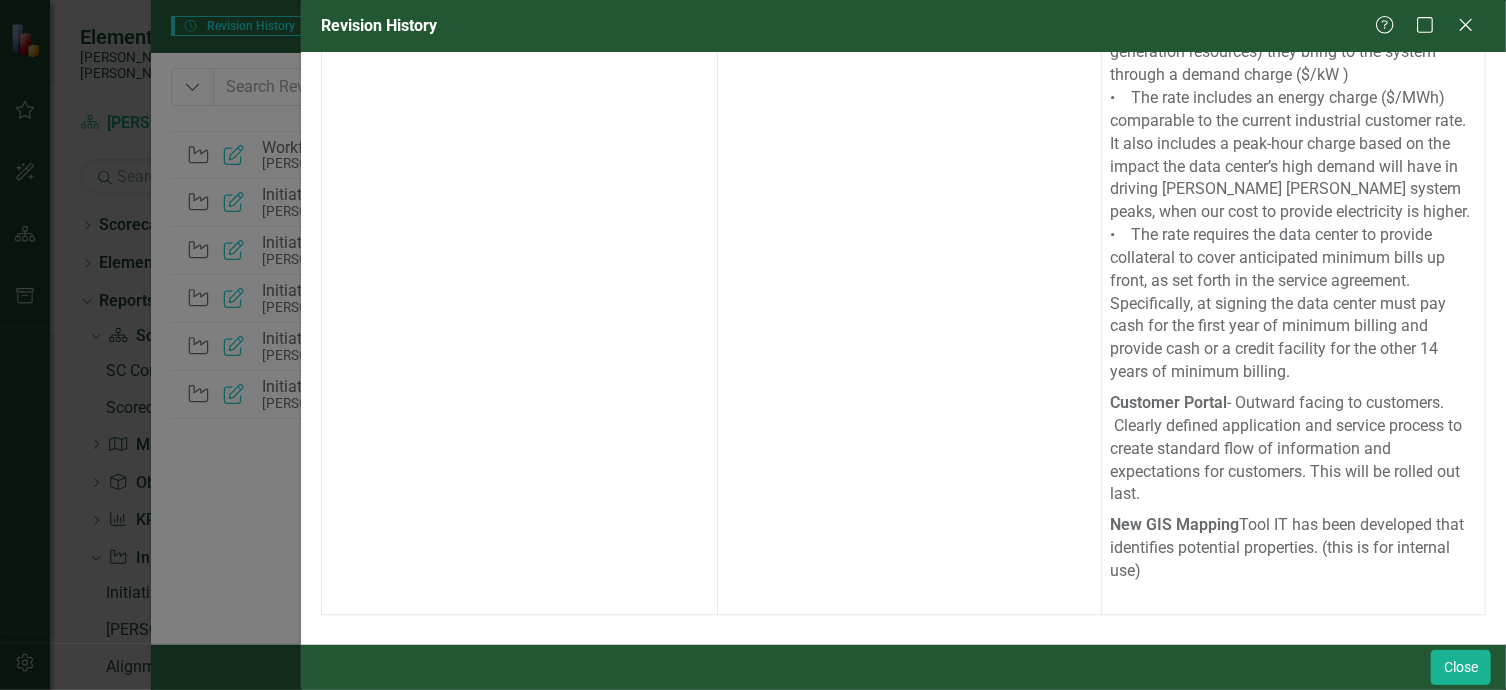 click on "New GIS Mapping  Tool IT has been developed that identifies potential properties. (this is for internal use)" at bounding box center (1293, 557) 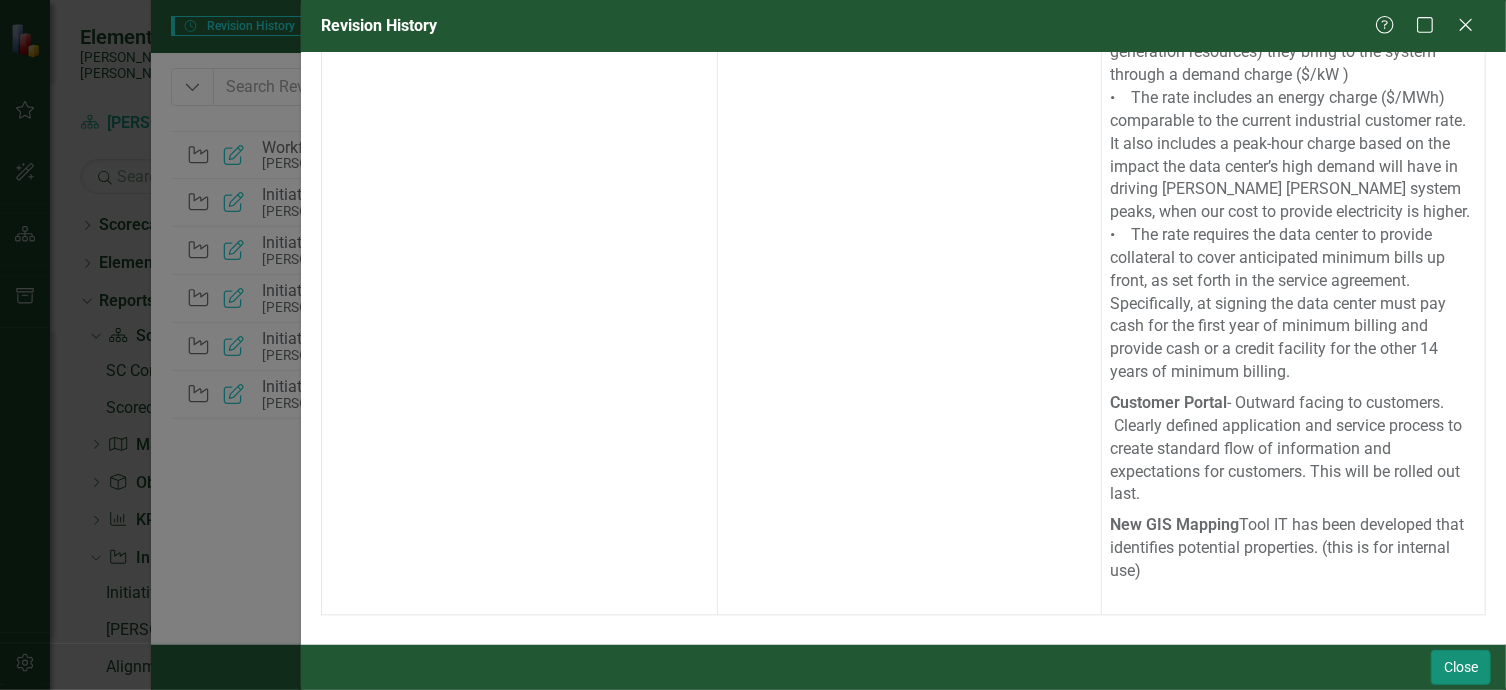 click on "Close" at bounding box center [1461, 667] 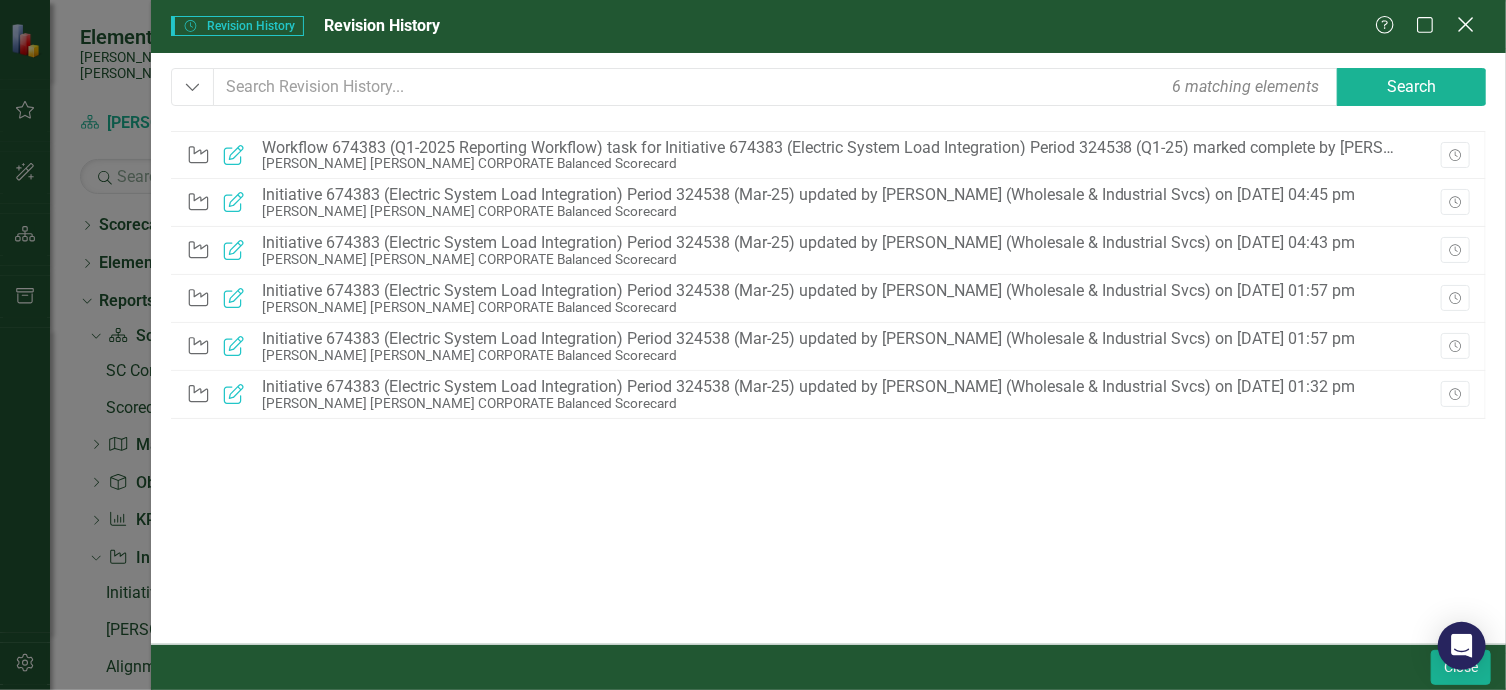 click on "Close" 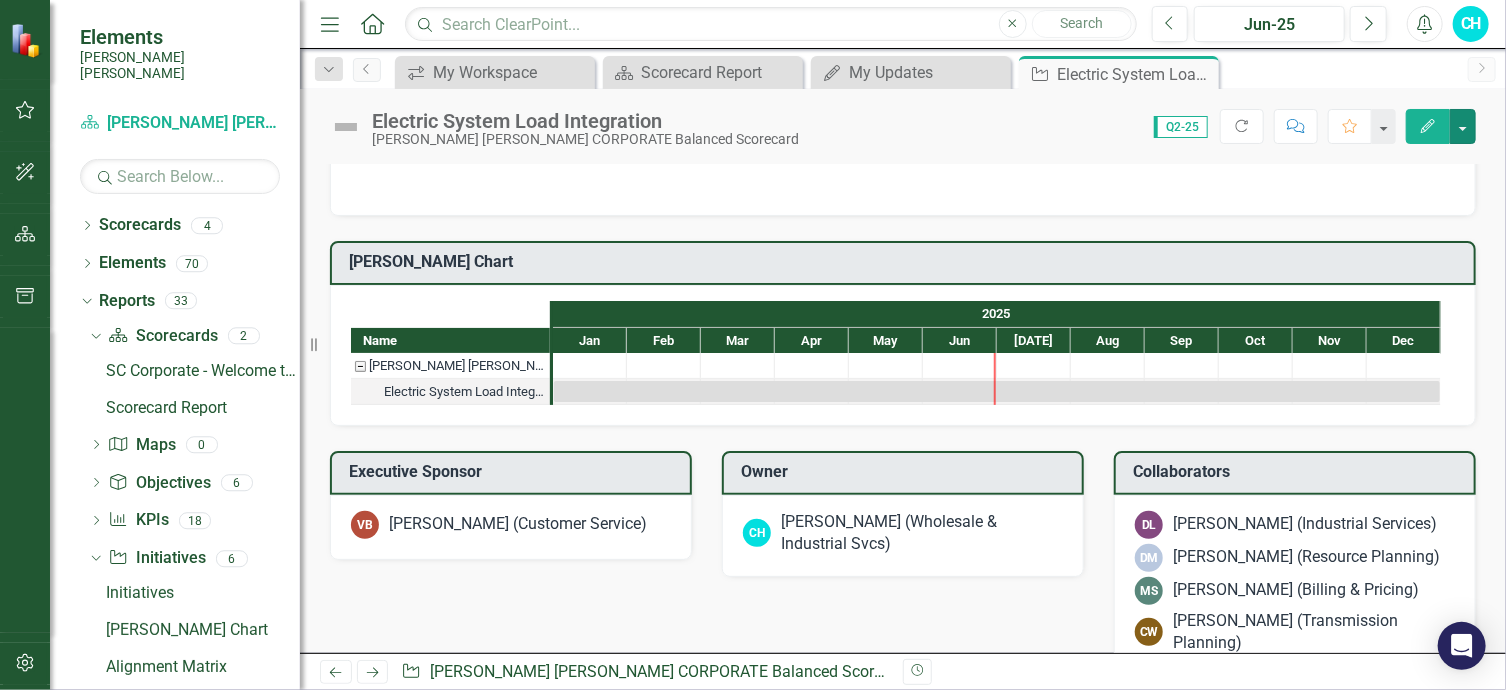 scroll, scrollTop: 205, scrollLeft: 0, axis: vertical 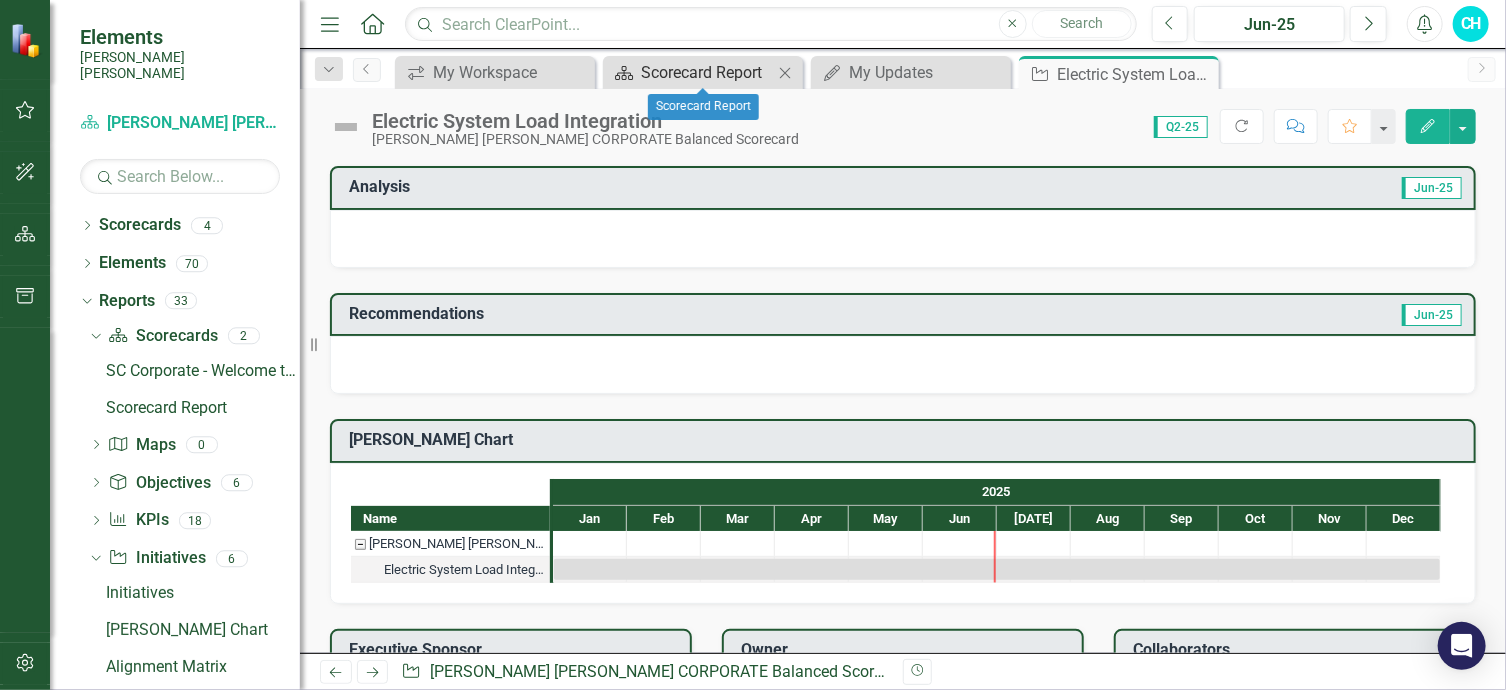 click on "Scorecard Report" at bounding box center (707, 72) 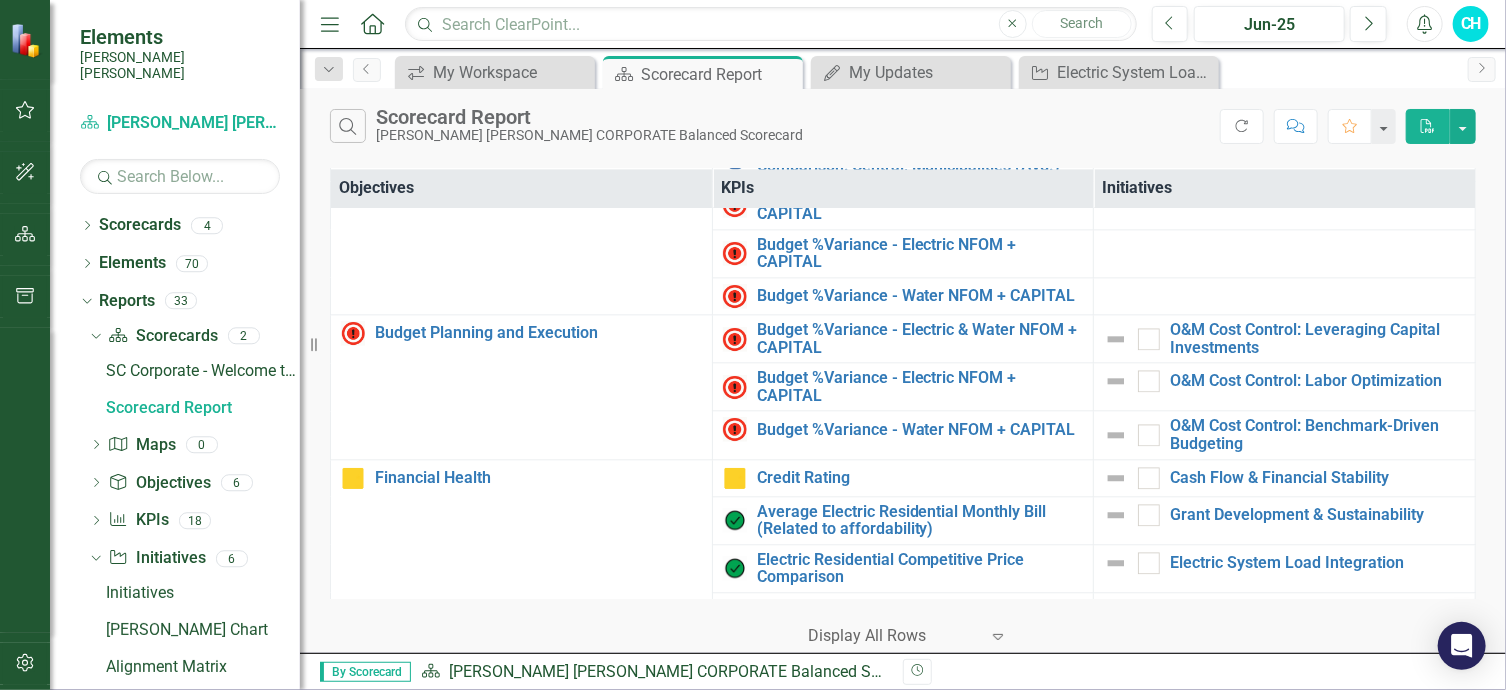 scroll, scrollTop: 2464, scrollLeft: 0, axis: vertical 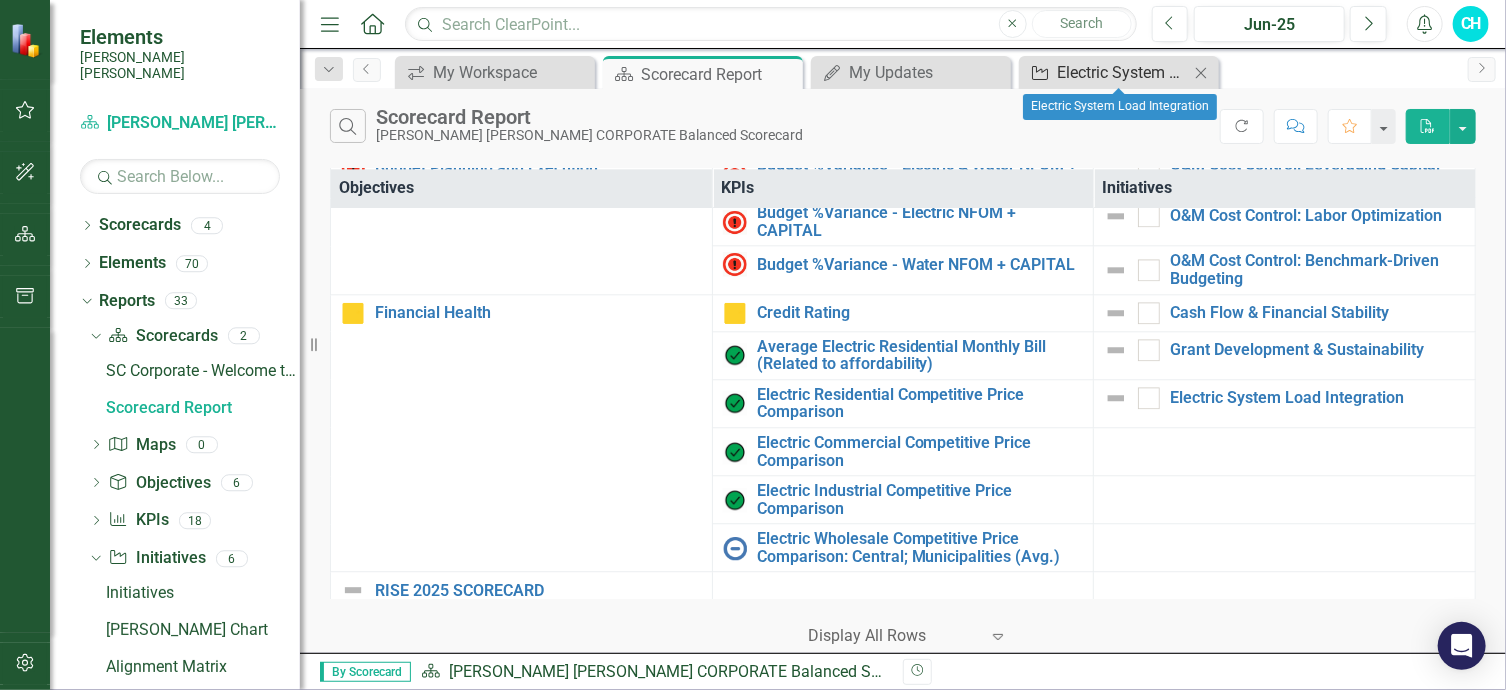 click on "Electric System Load Integration" at bounding box center (1123, 72) 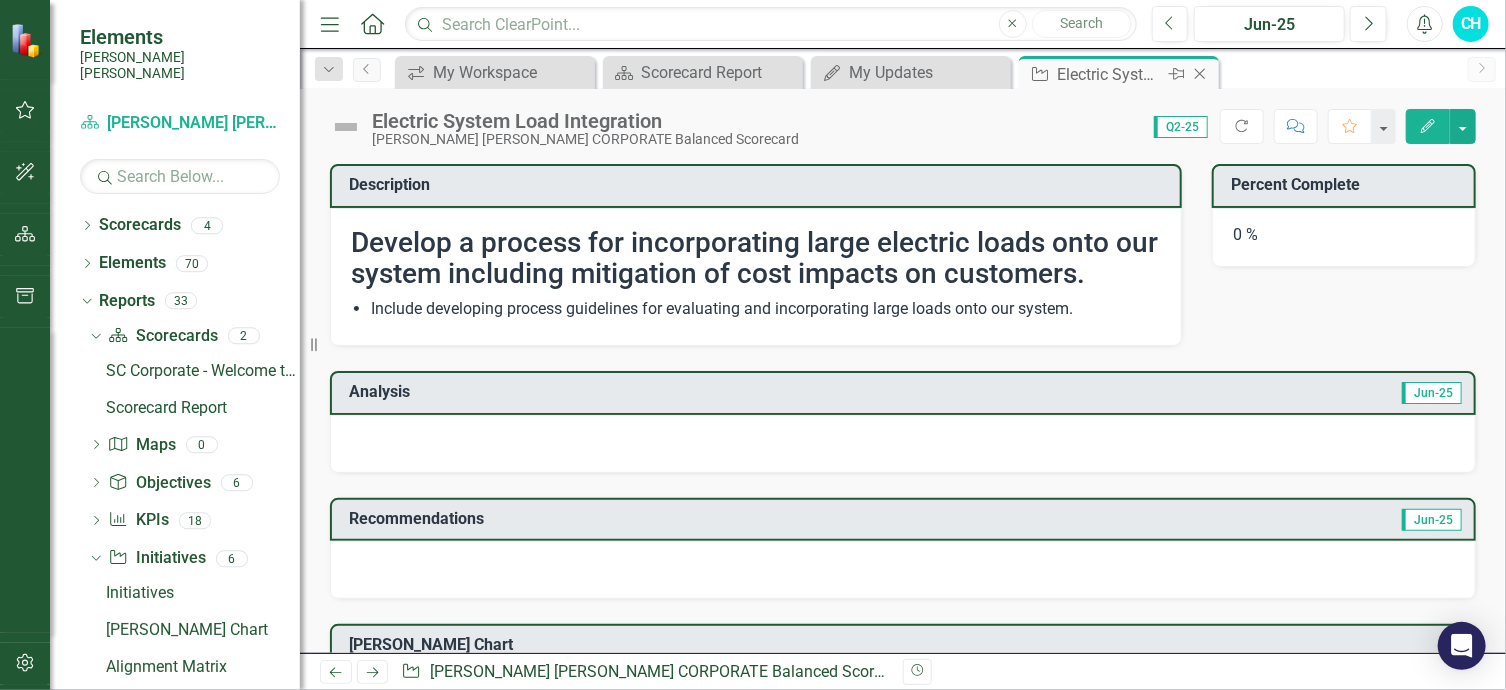 click on "Close" 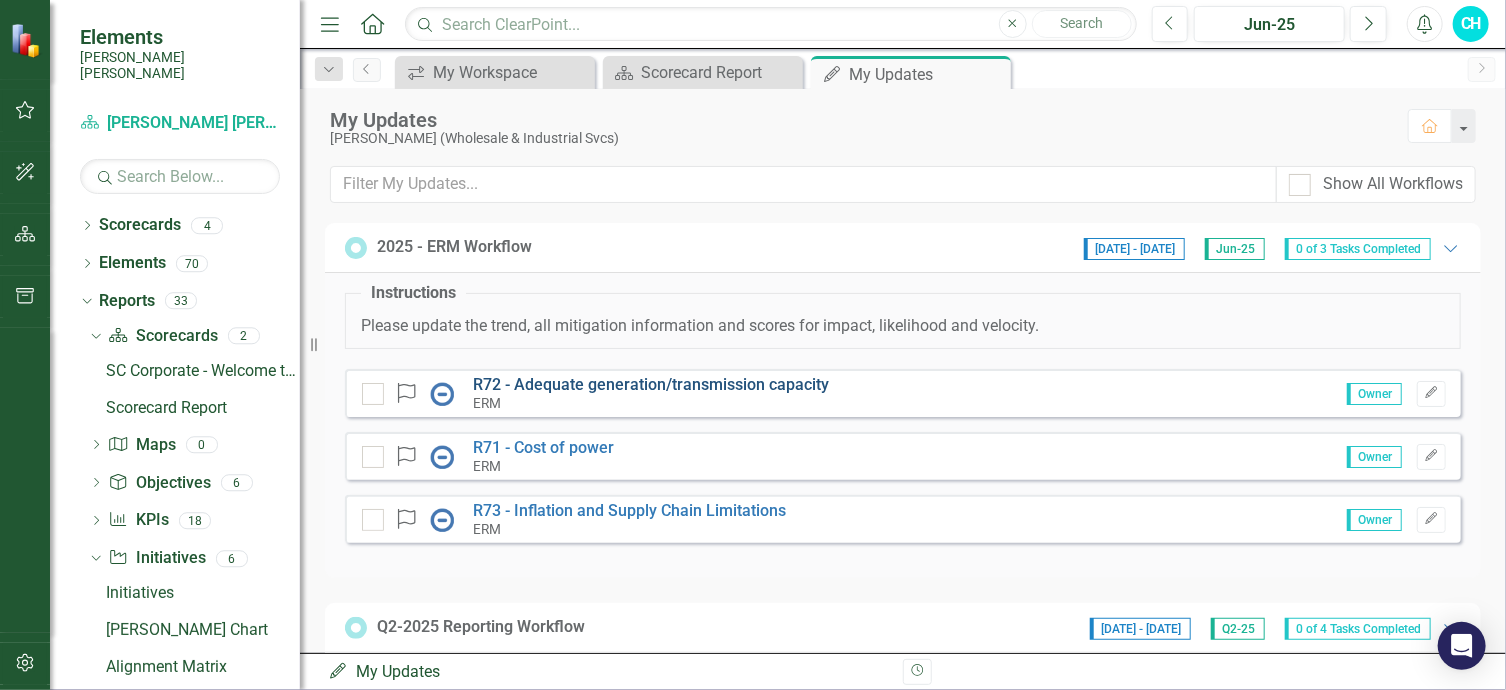 click on "R72 - Adequate generation/transmission capacity" at bounding box center [652, 384] 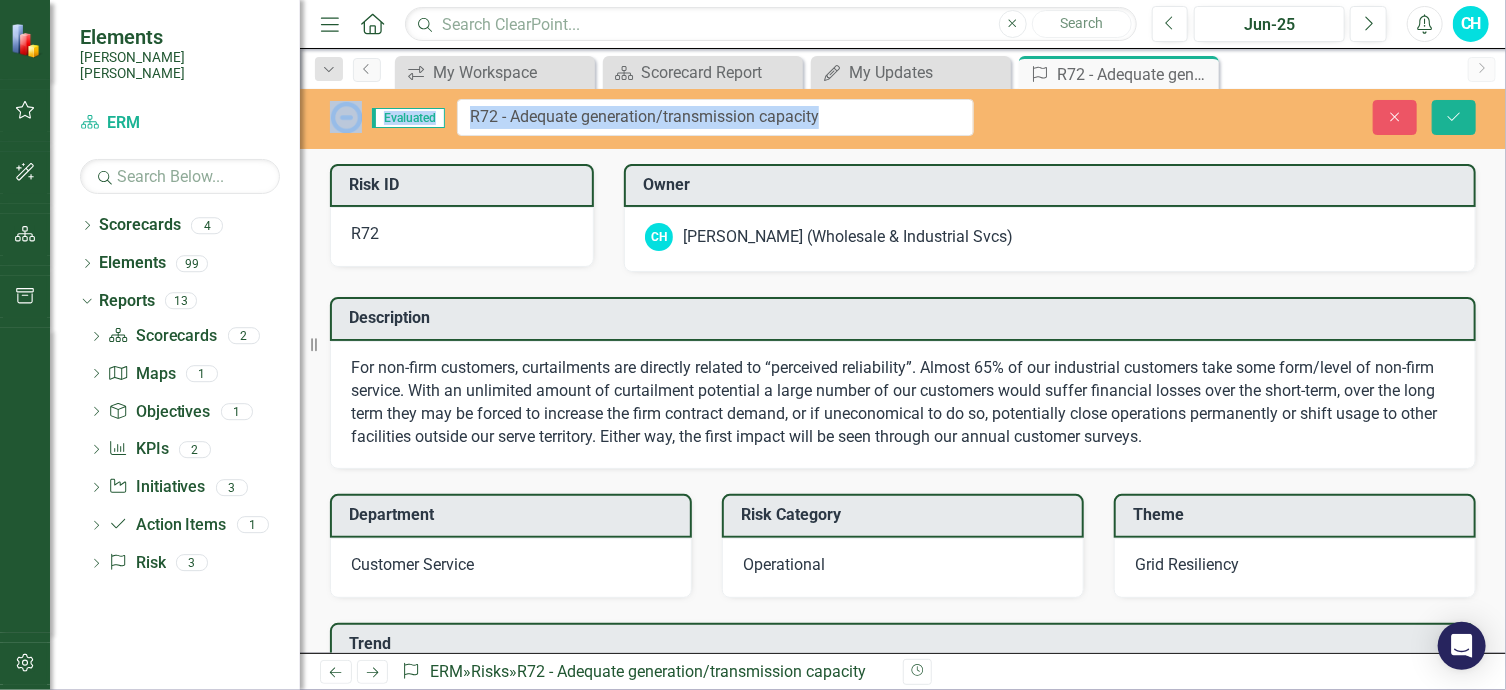 drag, startPoint x: 804, startPoint y: 119, endPoint x: 571, endPoint y: 124, distance: 233.05363 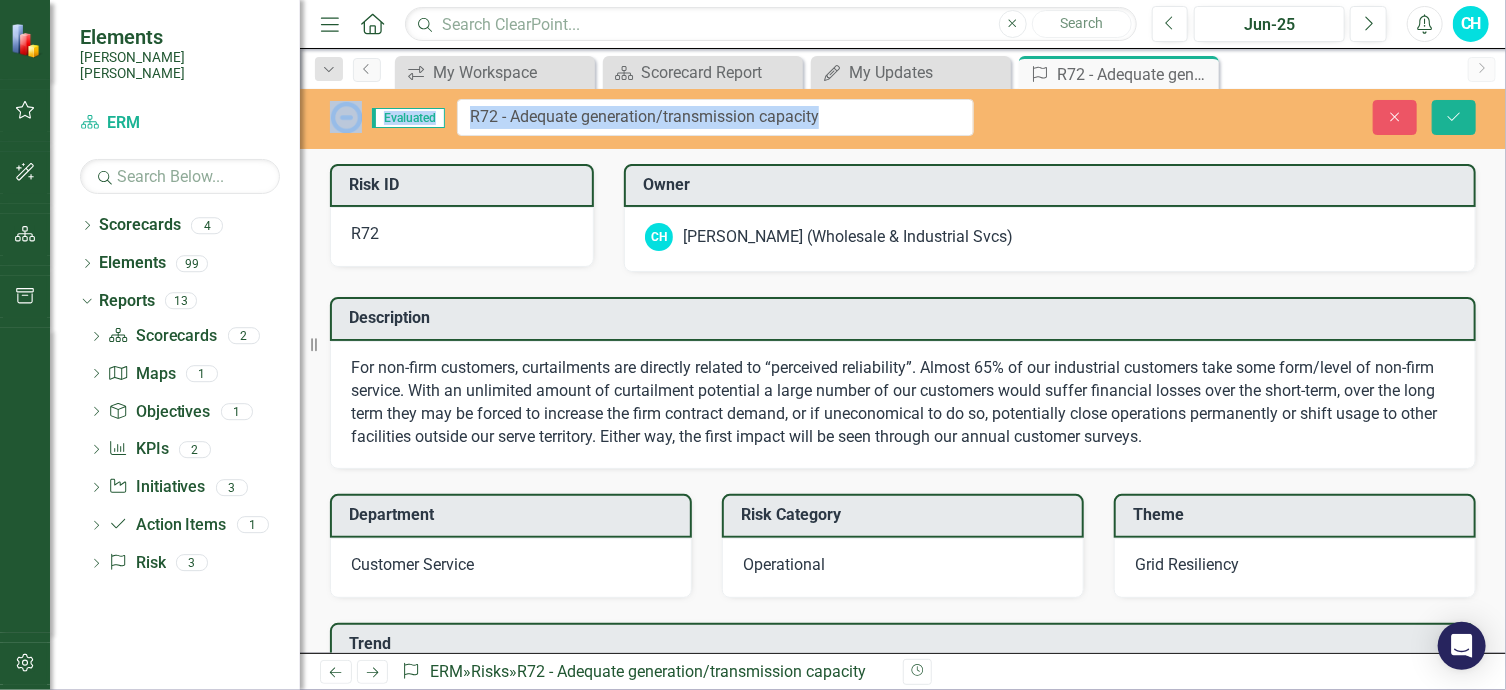 click on "For non-firm customers, curtailments are directly related to “perceived reliability”.  Almost 65% of our industrial customers take some form/level of non-firm service.  With an unlimited amount of curtailment potential a large number of our customers would suffer financial losses over the short-term, over the long term they may be forced to increase the firm contract demand, or if uneconomical to do so, potentially close operations permanently or shift usage to other facilities outside our serve territory.  Either way, the first impact will be seen through our annual customer surveys." at bounding box center (894, 402) 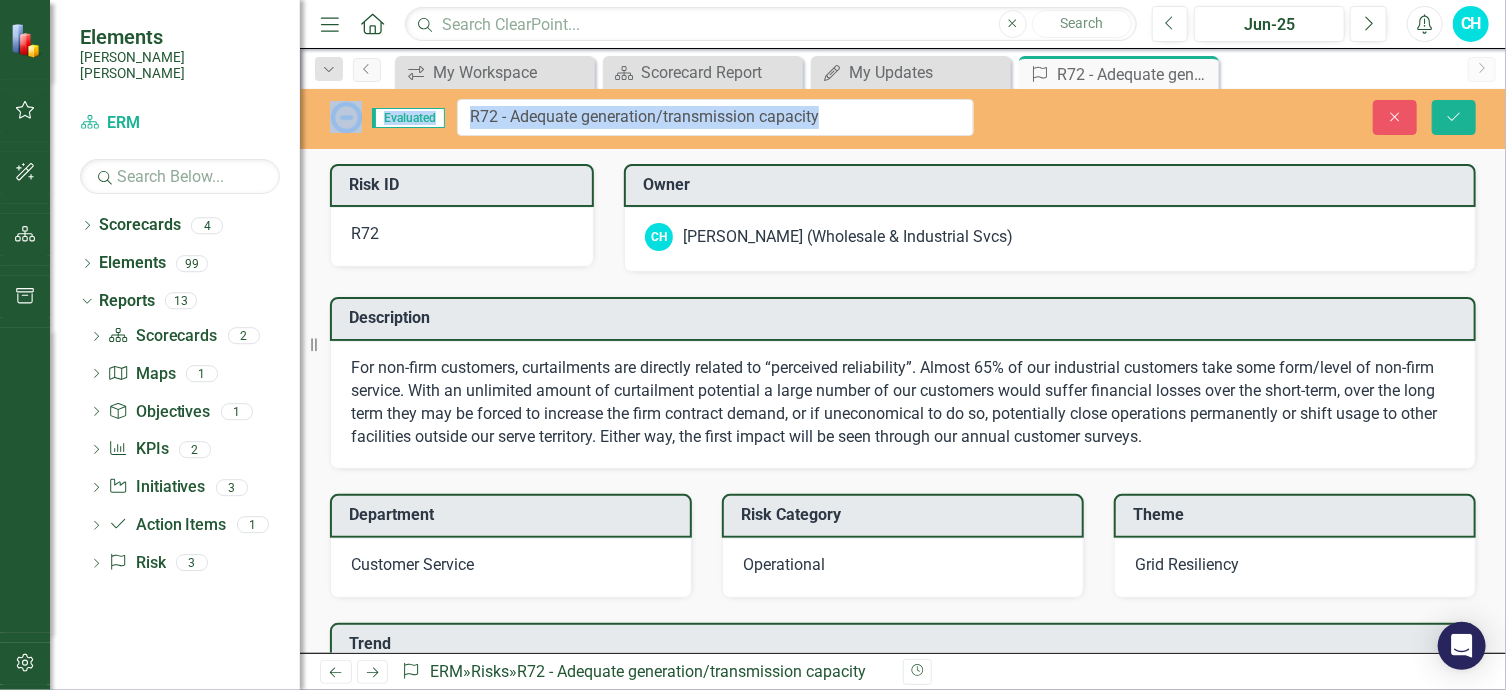 click on "For non-firm customers, curtailments are directly related to “perceived reliability”.  Almost 65% of our industrial customers take some form/level of non-firm service.  With an unlimited amount of curtailment potential a large number of our customers would suffer financial losses over the short-term, over the long term they may be forced to increase the firm contract demand, or if uneconomical to do so, potentially close operations permanently or shift usage to other facilities outside our serve territory.  Either way, the first impact will be seen through our annual customer surveys." at bounding box center (894, 402) 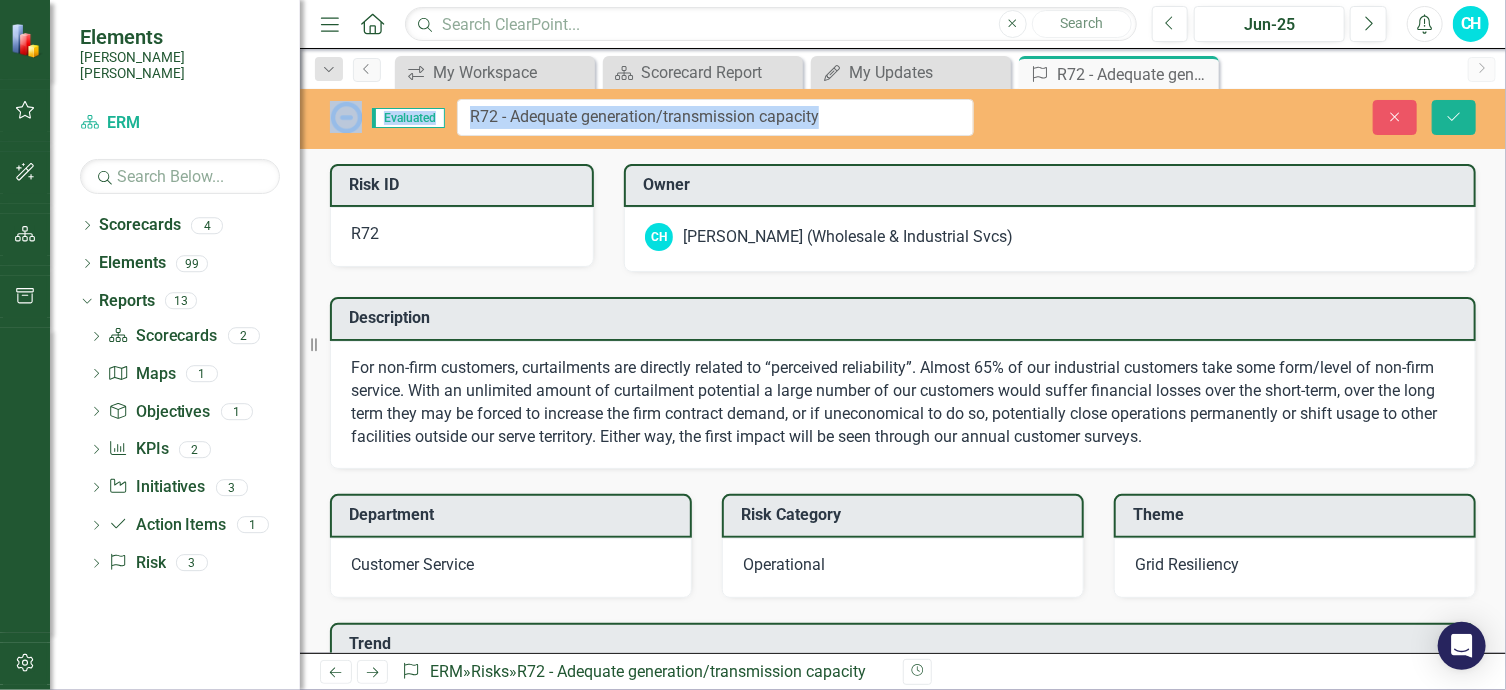 click on "For non-firm customers, curtailments are directly related to “perceived reliability”.  Almost 65% of our industrial customers take some form/level of non-firm service.  With an unlimited amount of curtailment potential a large number of our customers would suffer financial losses over the short-term, over the long term they may be forced to increase the firm contract demand, or if uneconomical to do so, potentially close operations permanently or shift usage to other facilities outside our serve territory.  Either way, the first impact will be seen through our annual customer surveys." at bounding box center [894, 402] 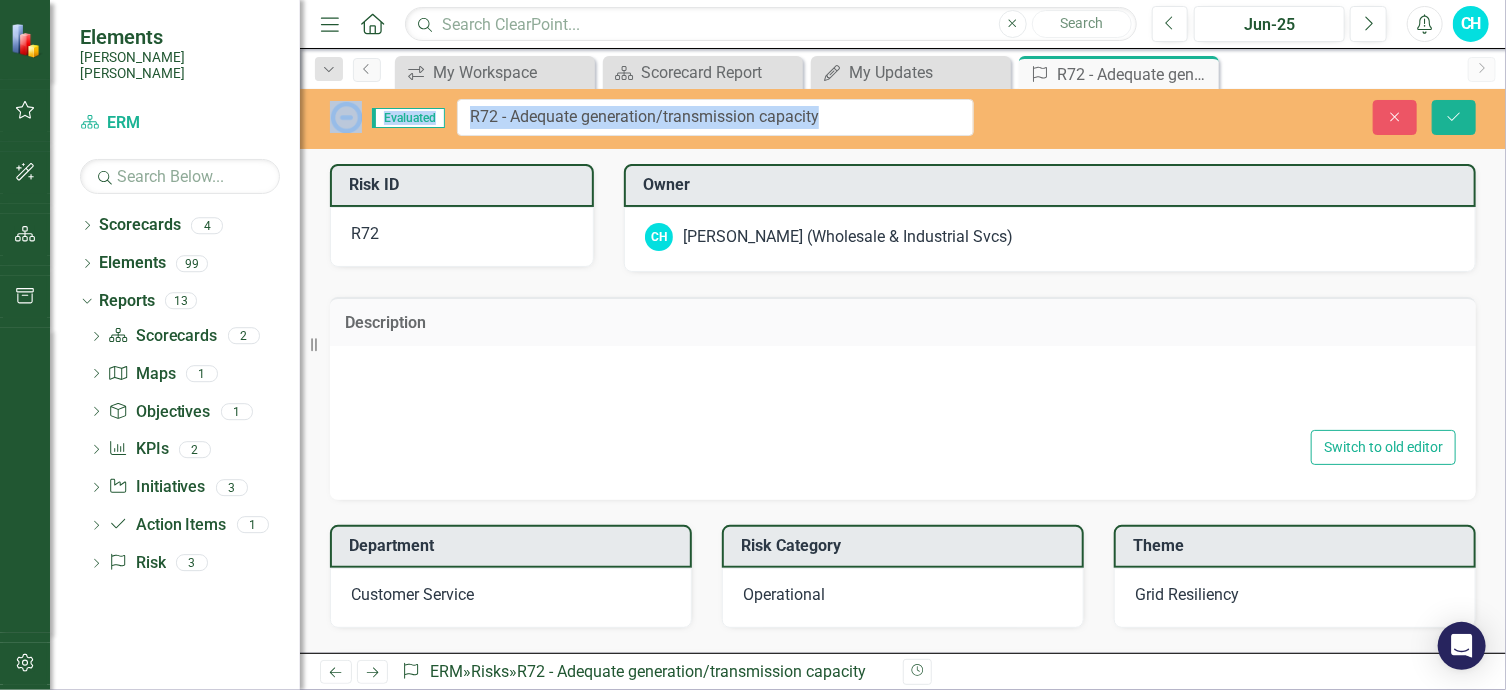 type on "For non-firm customers, curtailments are directly related to “perceived reliability”.  Almost 65% of our industrial customers take some form/level of non-firm service.  With an unlimited amount of curtailment potential a large number of our customers would suffer financial losses over the short-term, over the long term they may be forced to increase the firm contract demand, or if uneconomical to do so, potentially close operations permanently or shift usage to other facilities outside our serve territory.  Either way, the first impact will be seen through our annual customer surveys." 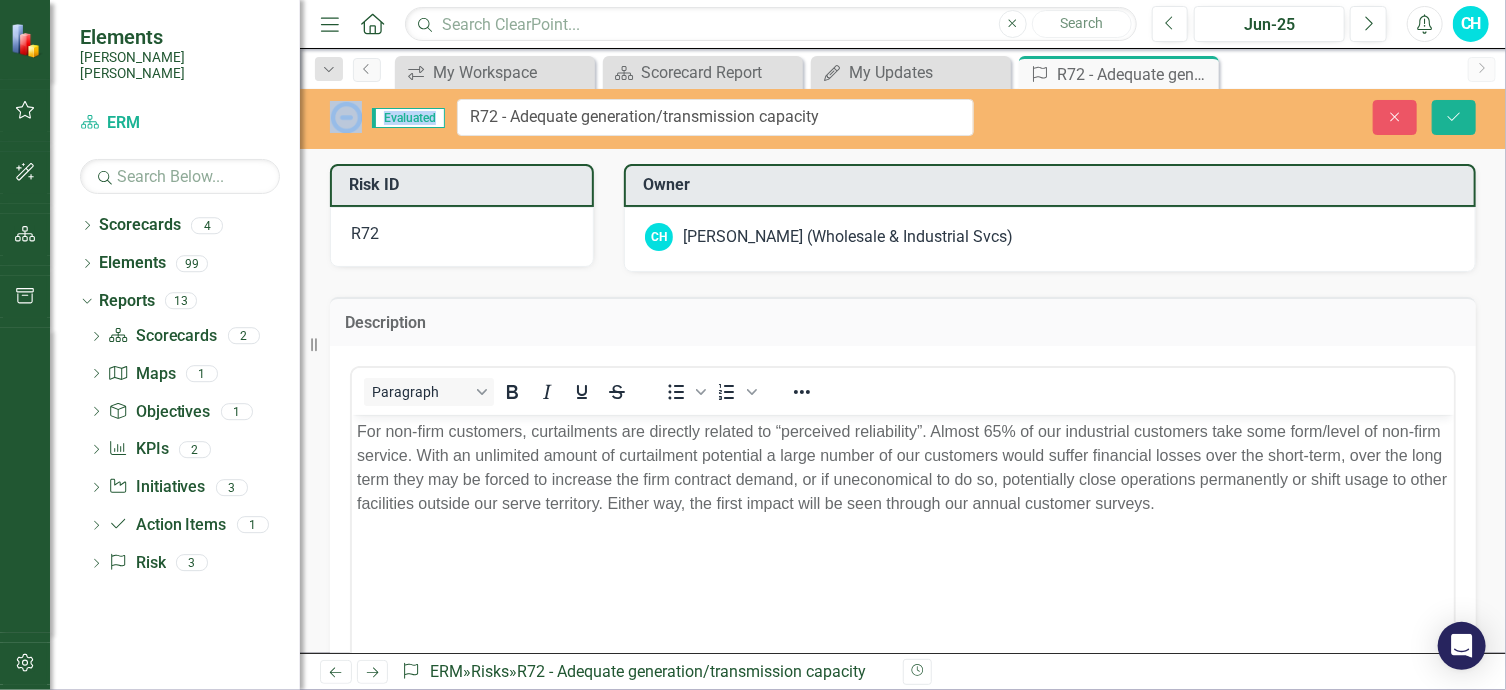 scroll, scrollTop: 0, scrollLeft: 0, axis: both 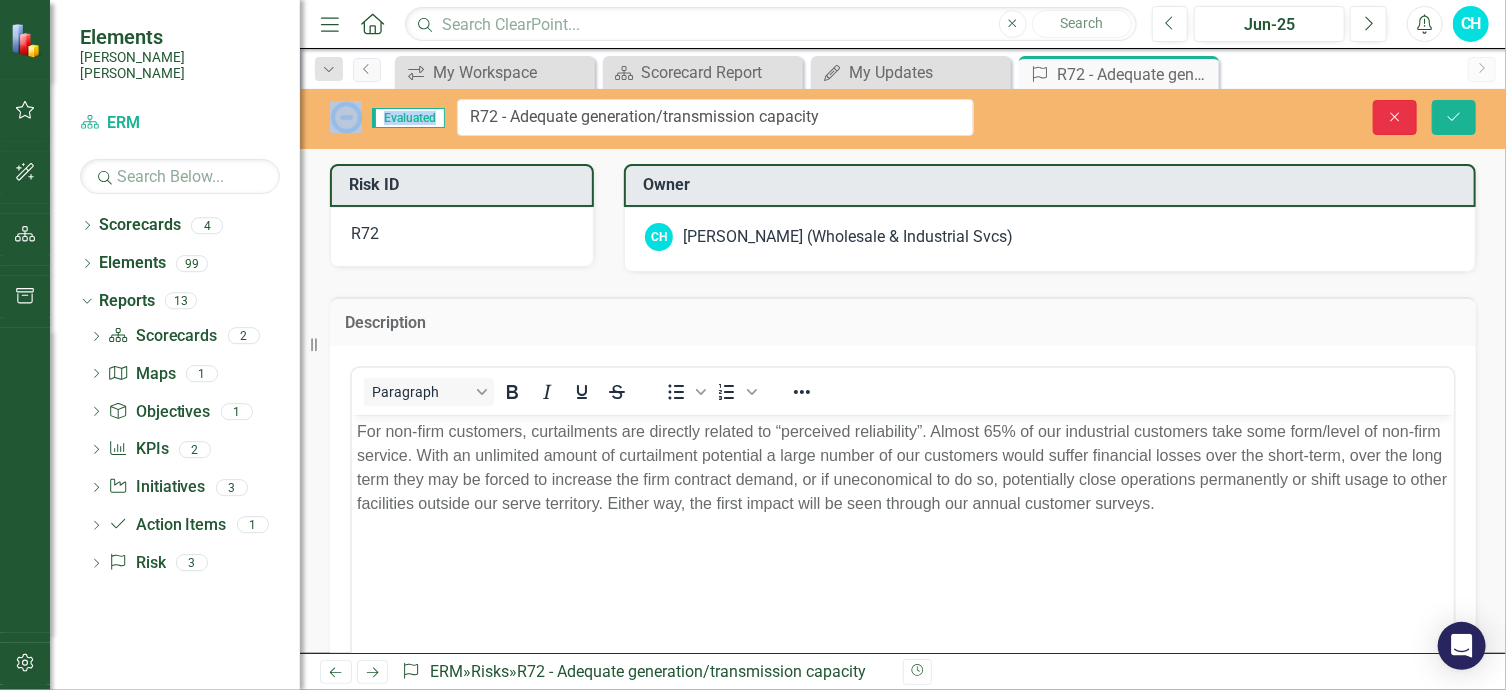 click on "Close" 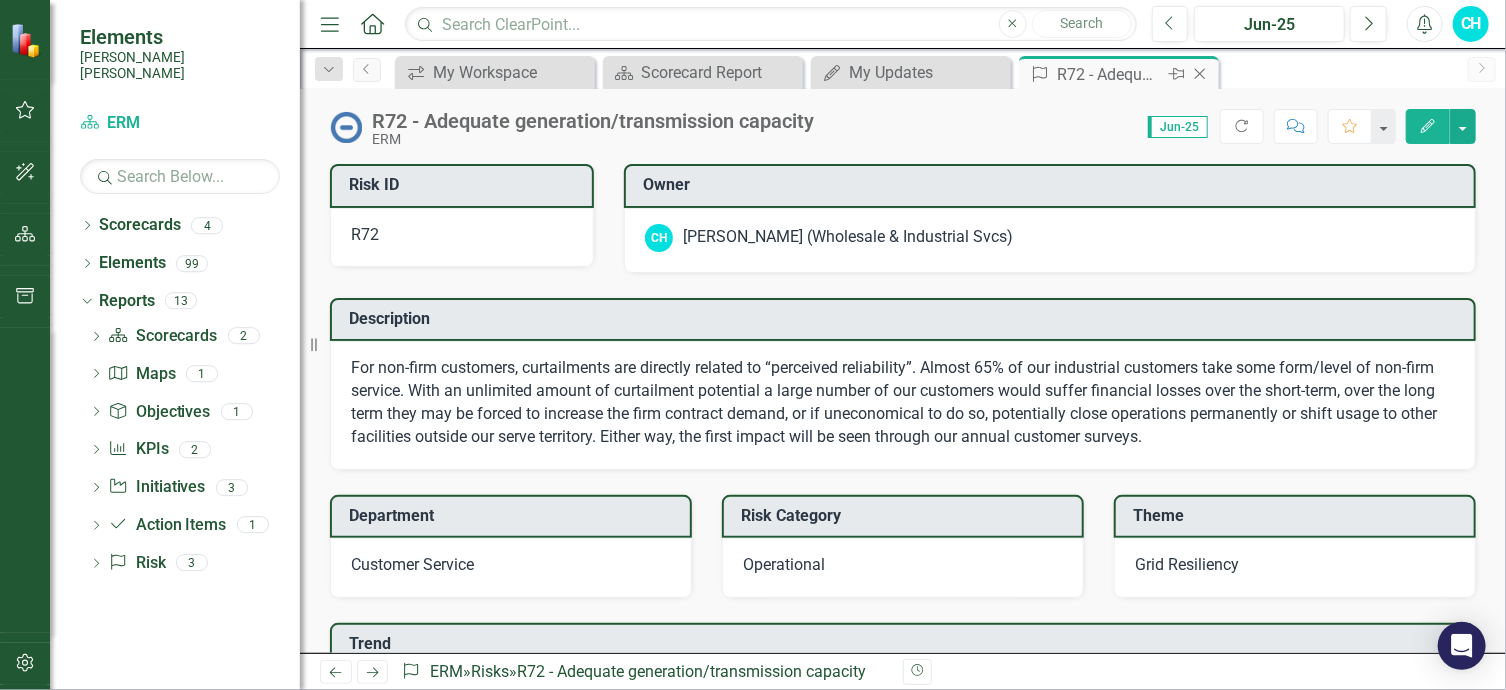 click on "Close" 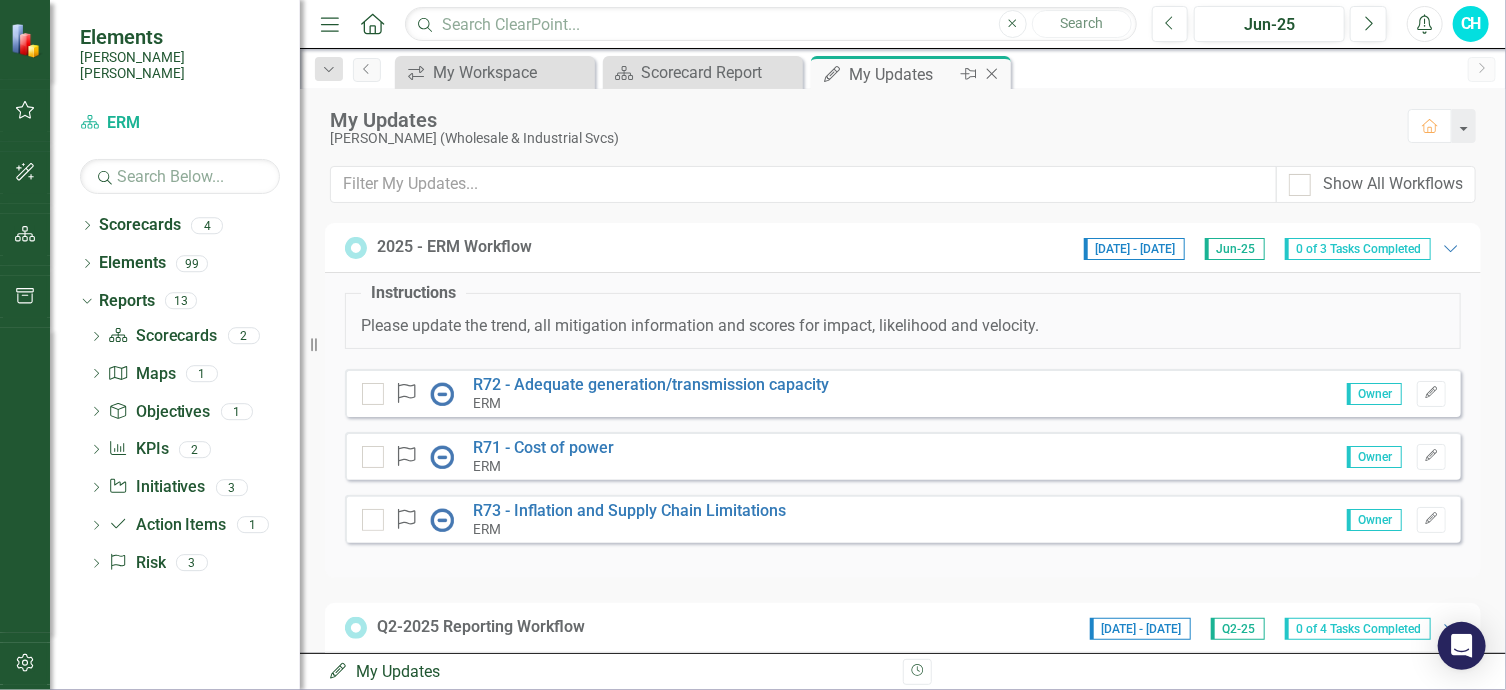 click 